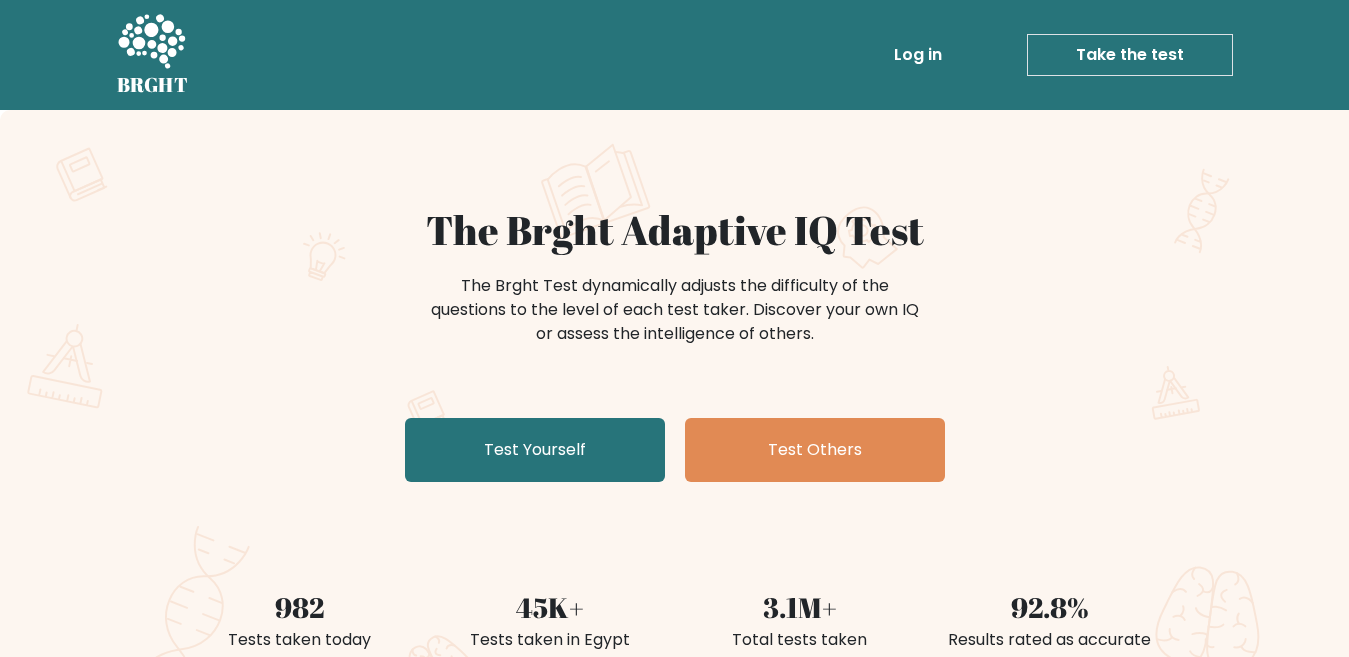 scroll, scrollTop: 0, scrollLeft: 0, axis: both 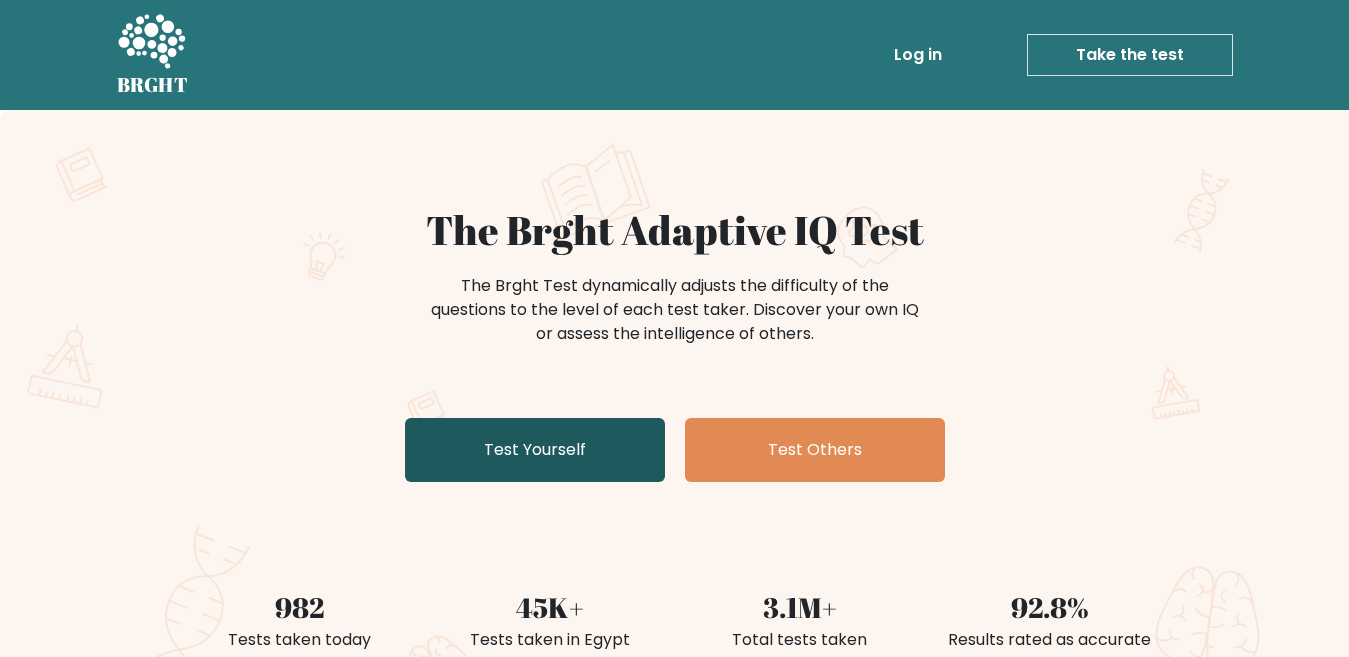 click on "Test Yourself" at bounding box center [535, 450] 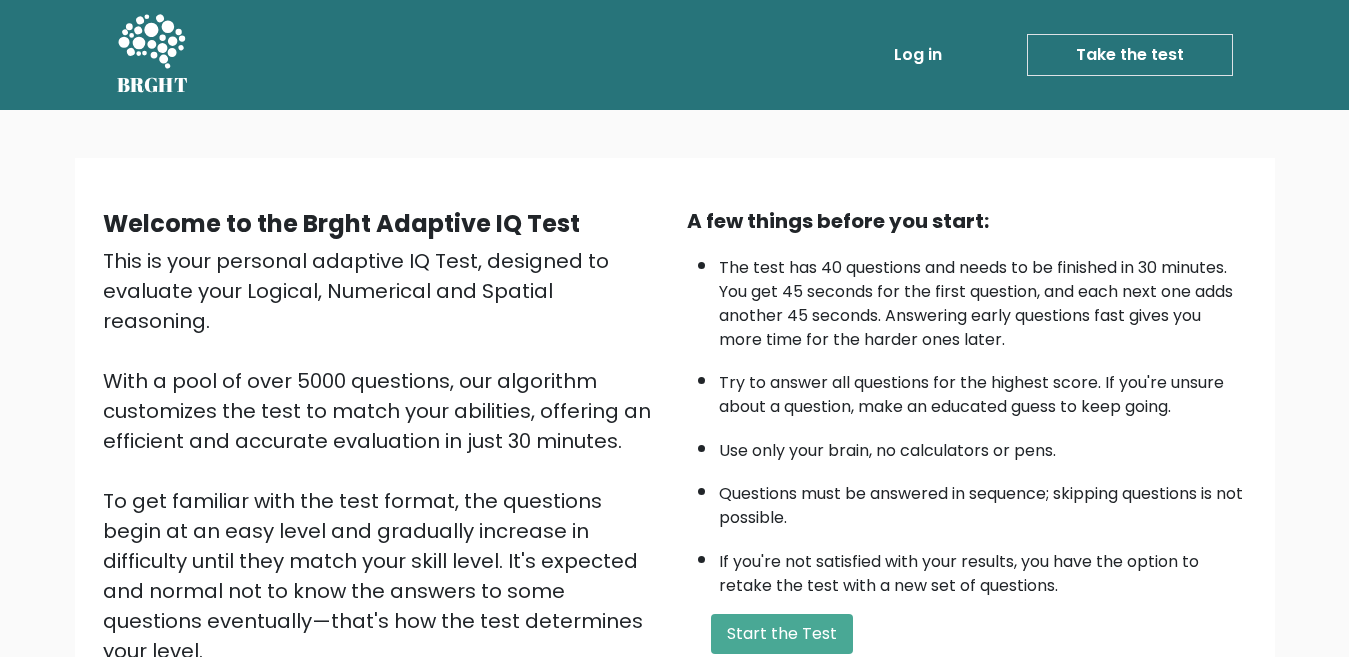 scroll, scrollTop: 0, scrollLeft: 0, axis: both 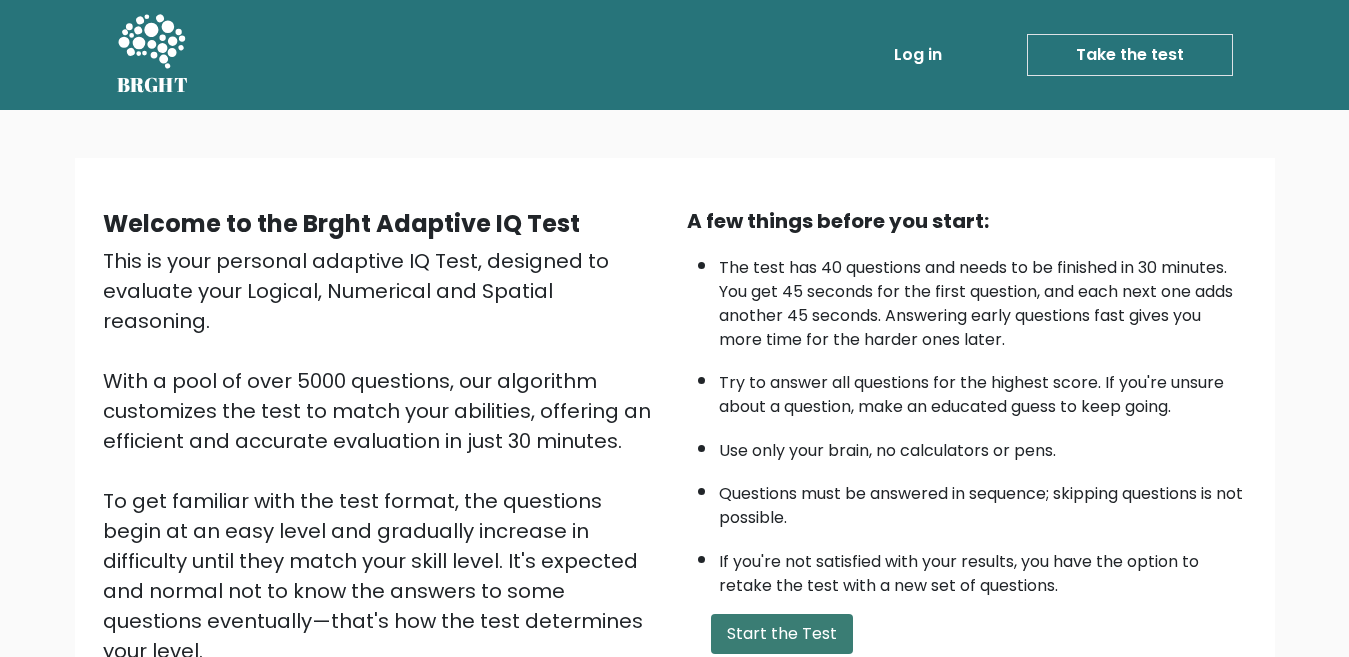 click on "Start the Test" at bounding box center (782, 634) 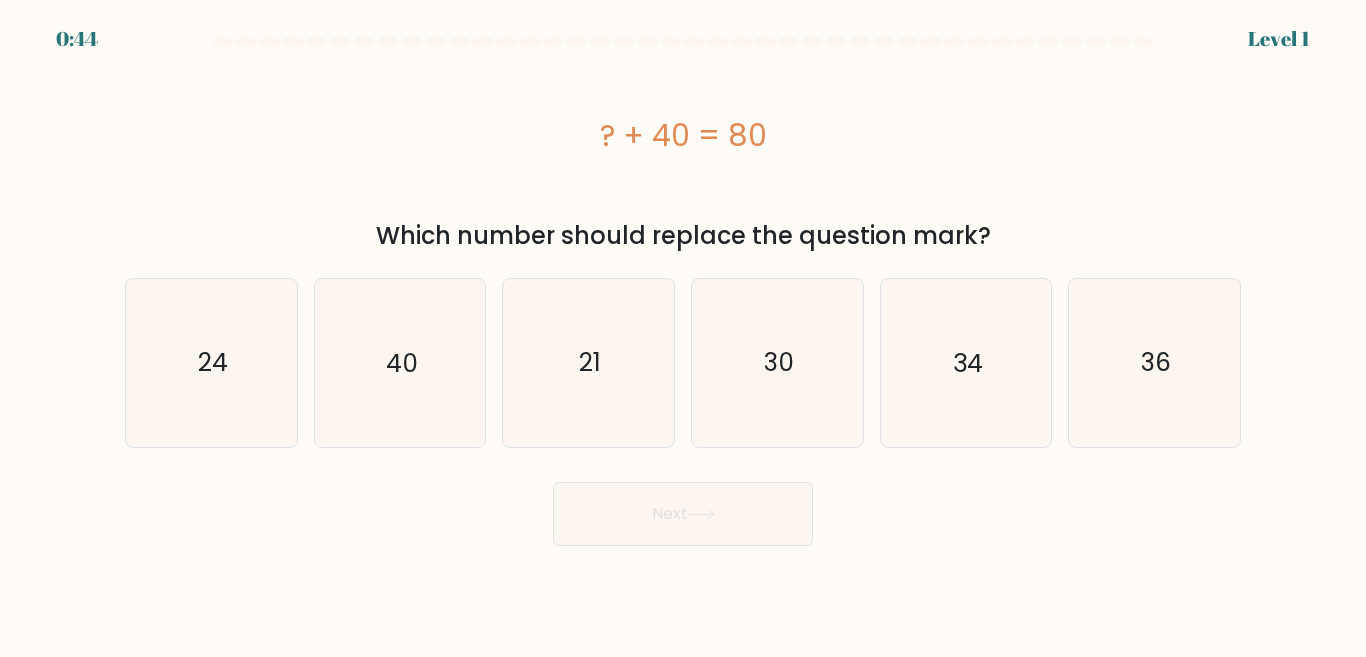 scroll, scrollTop: 0, scrollLeft: 0, axis: both 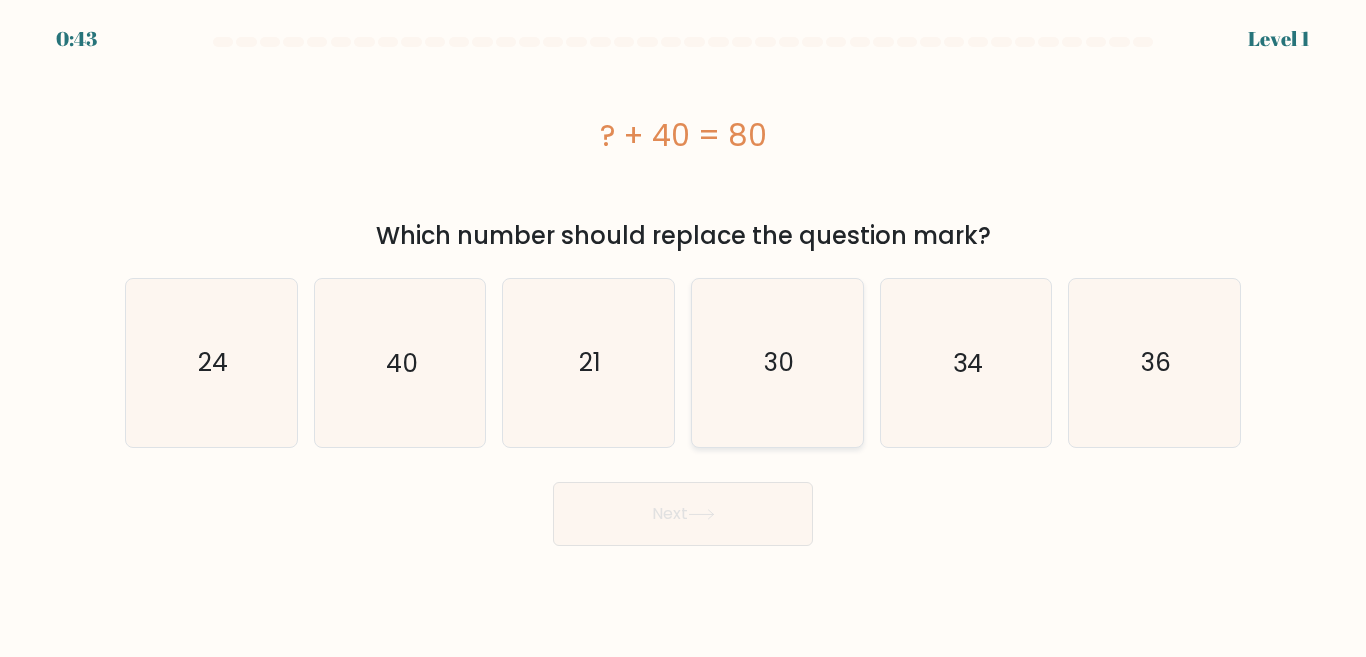 click on "30" 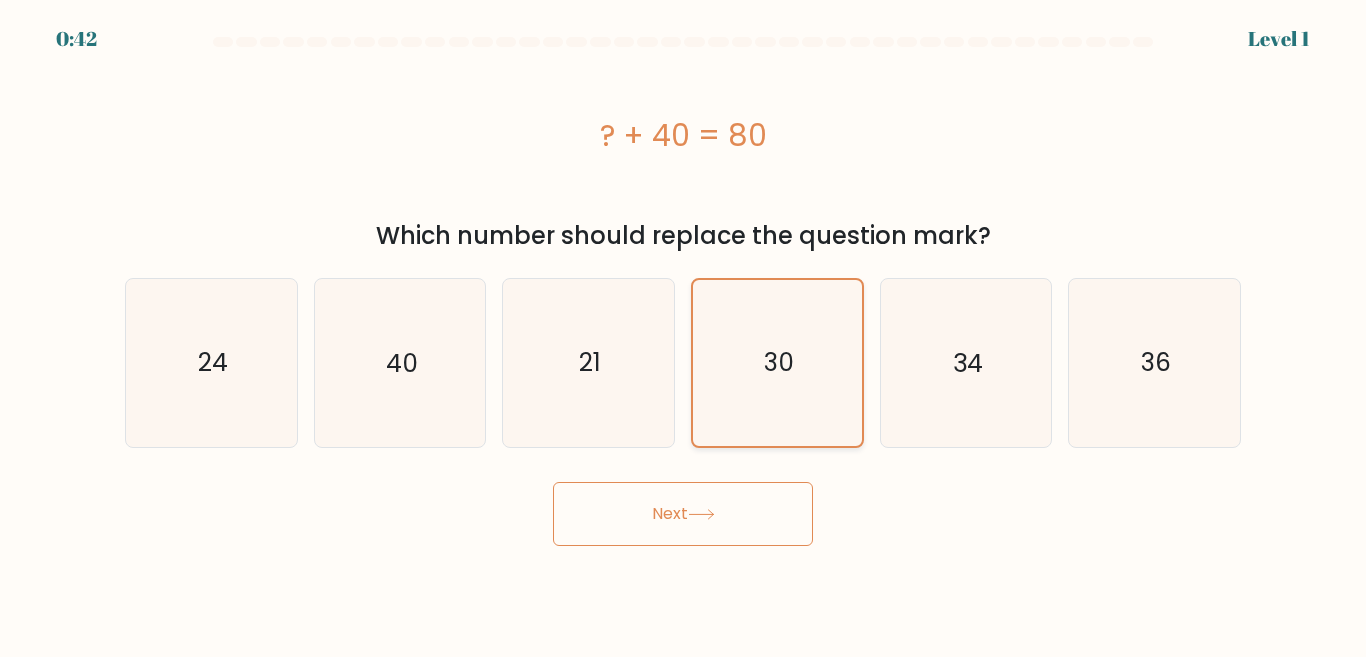 click on "30" 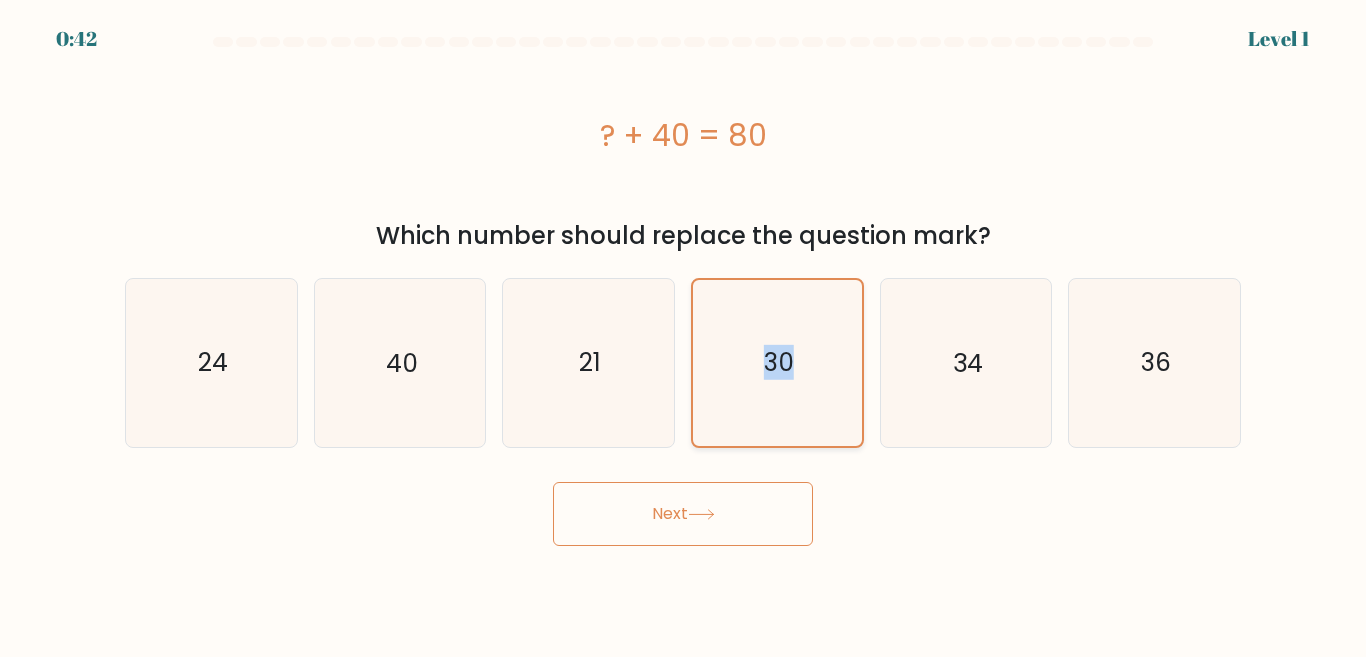 click on "30" 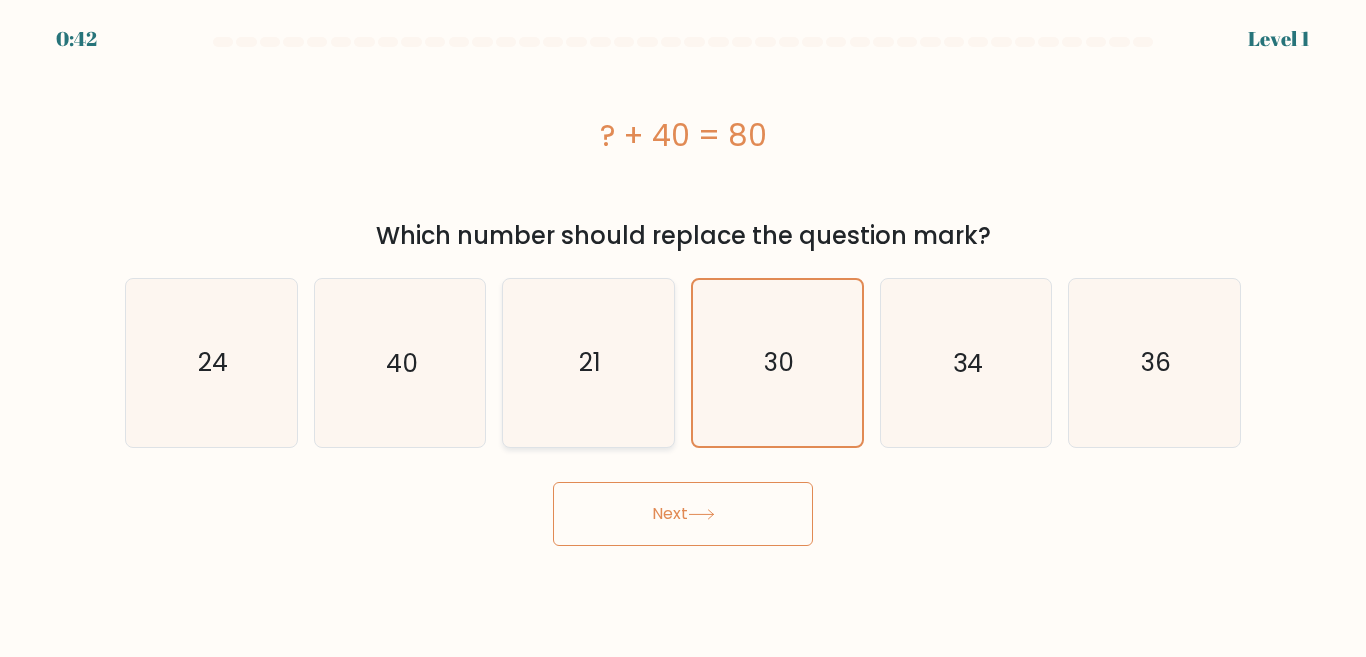 click on "21" 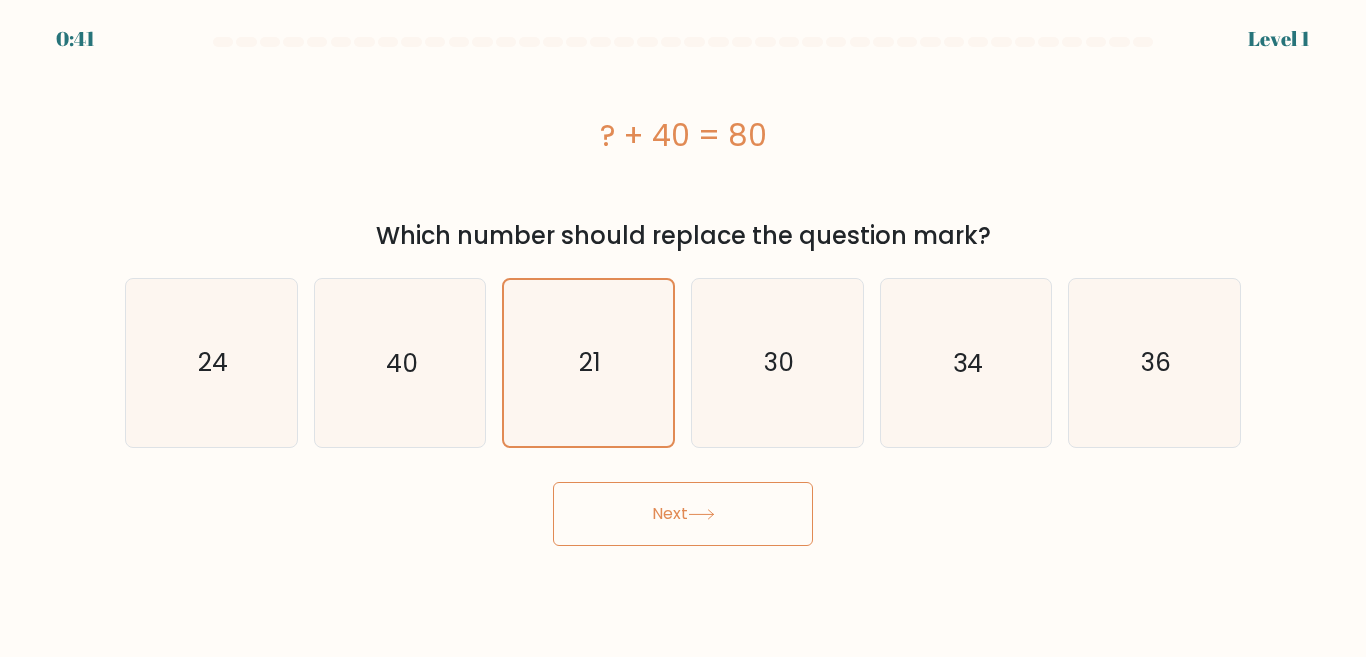 drag, startPoint x: 675, startPoint y: 541, endPoint x: 672, endPoint y: 499, distance: 42.107006 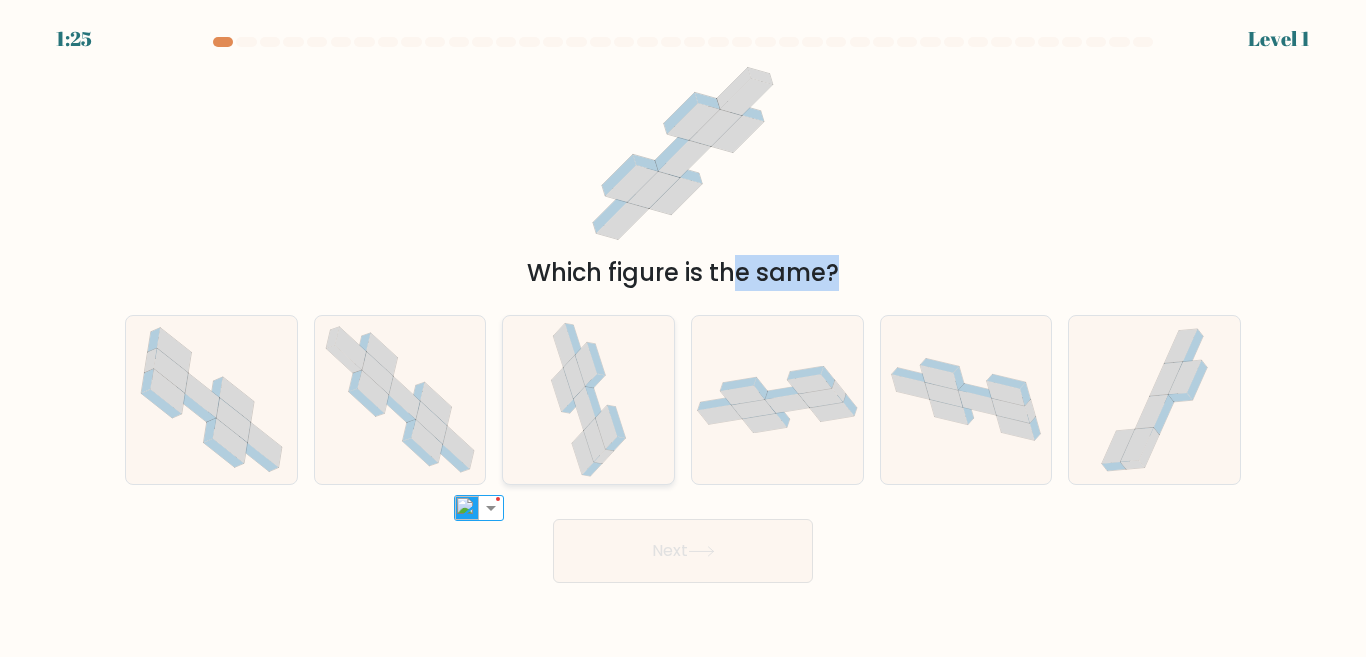 click at bounding box center [683, 310] 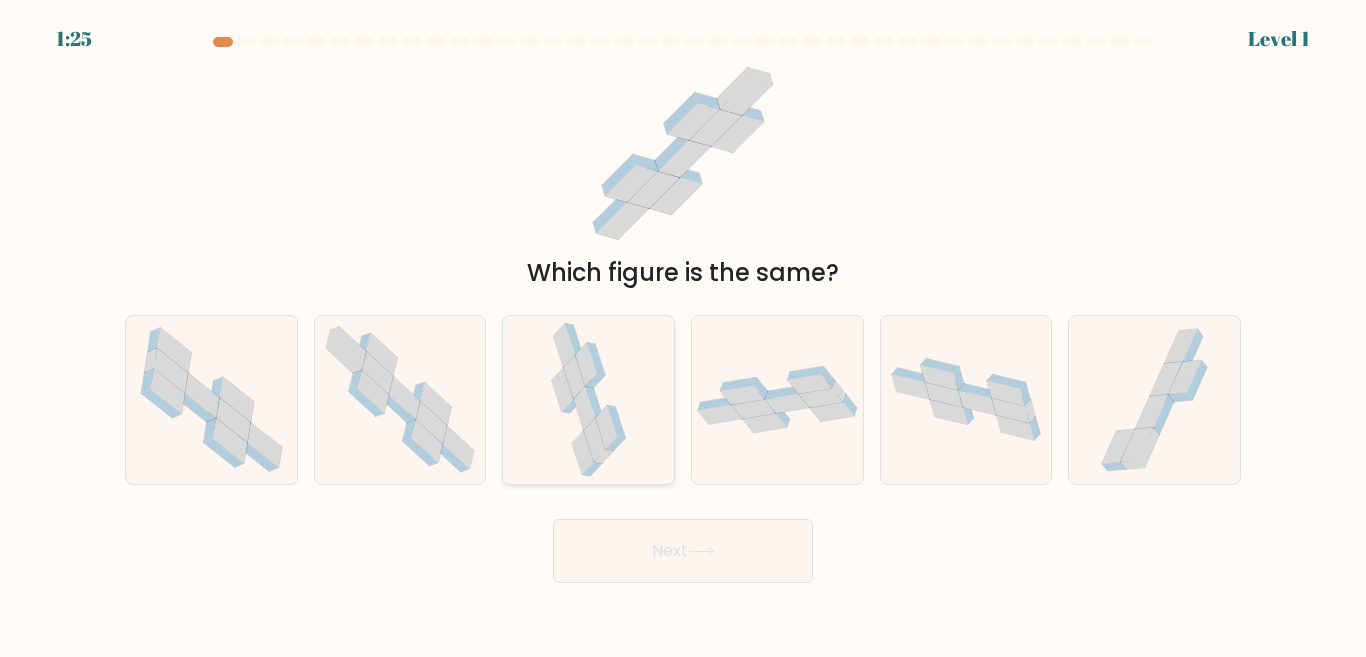 click 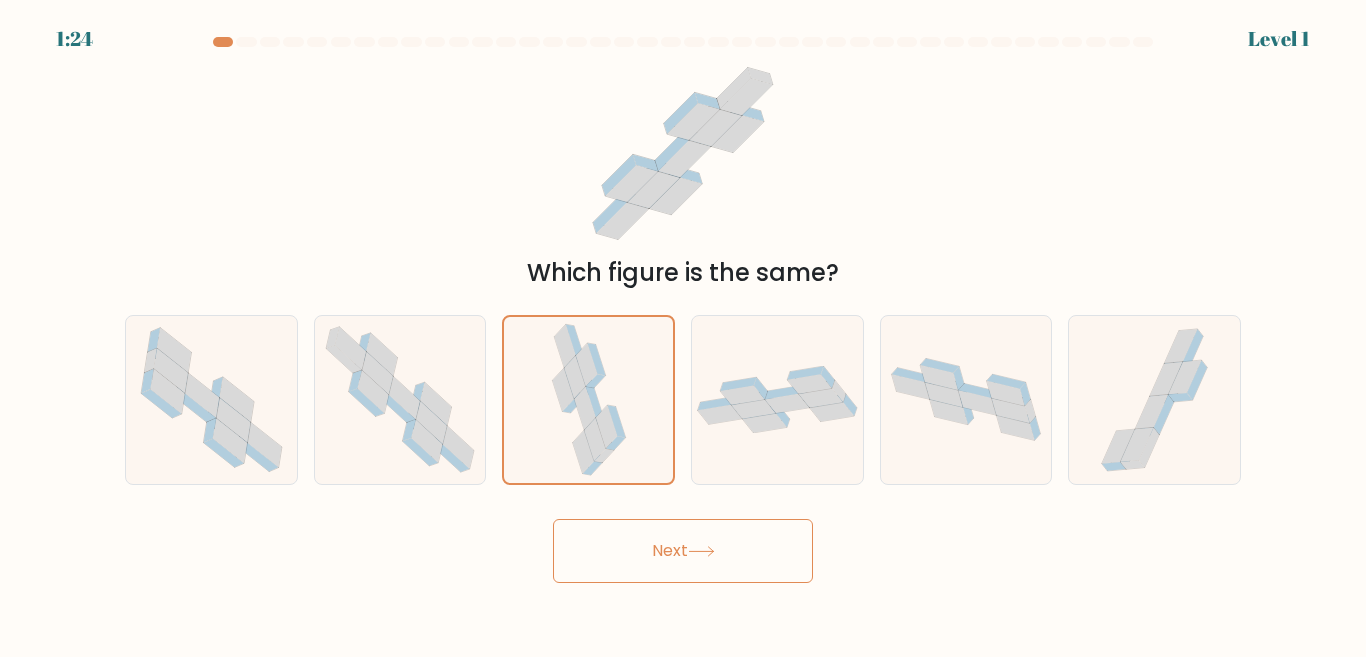 drag, startPoint x: 642, startPoint y: 565, endPoint x: 638, endPoint y: 538, distance: 27.294687 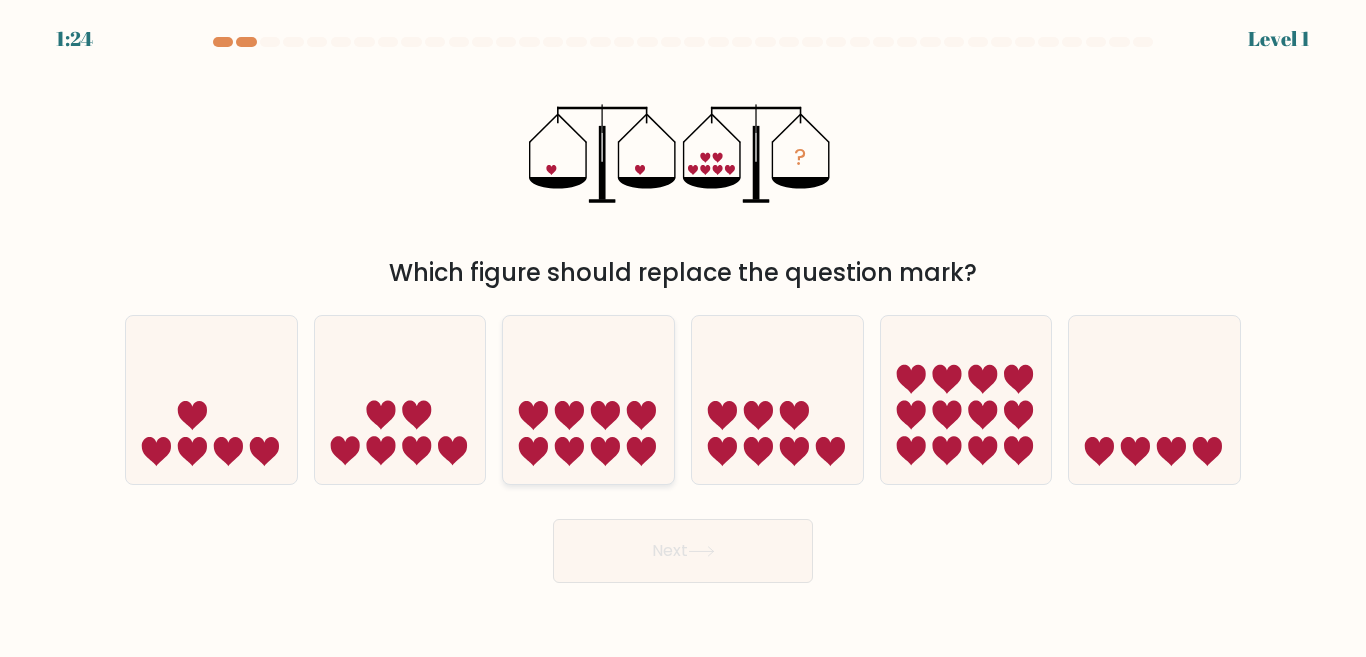 drag, startPoint x: 623, startPoint y: 444, endPoint x: 624, endPoint y: 465, distance: 21.023796 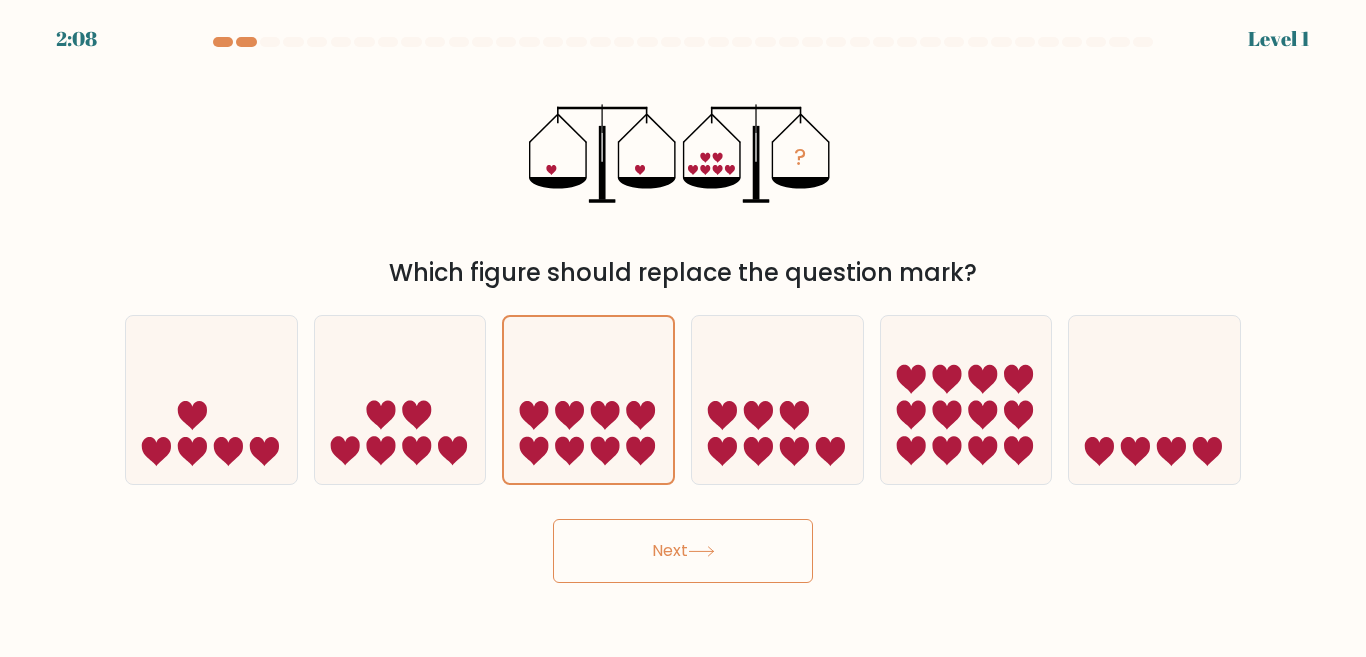 click on "Next" at bounding box center (683, 551) 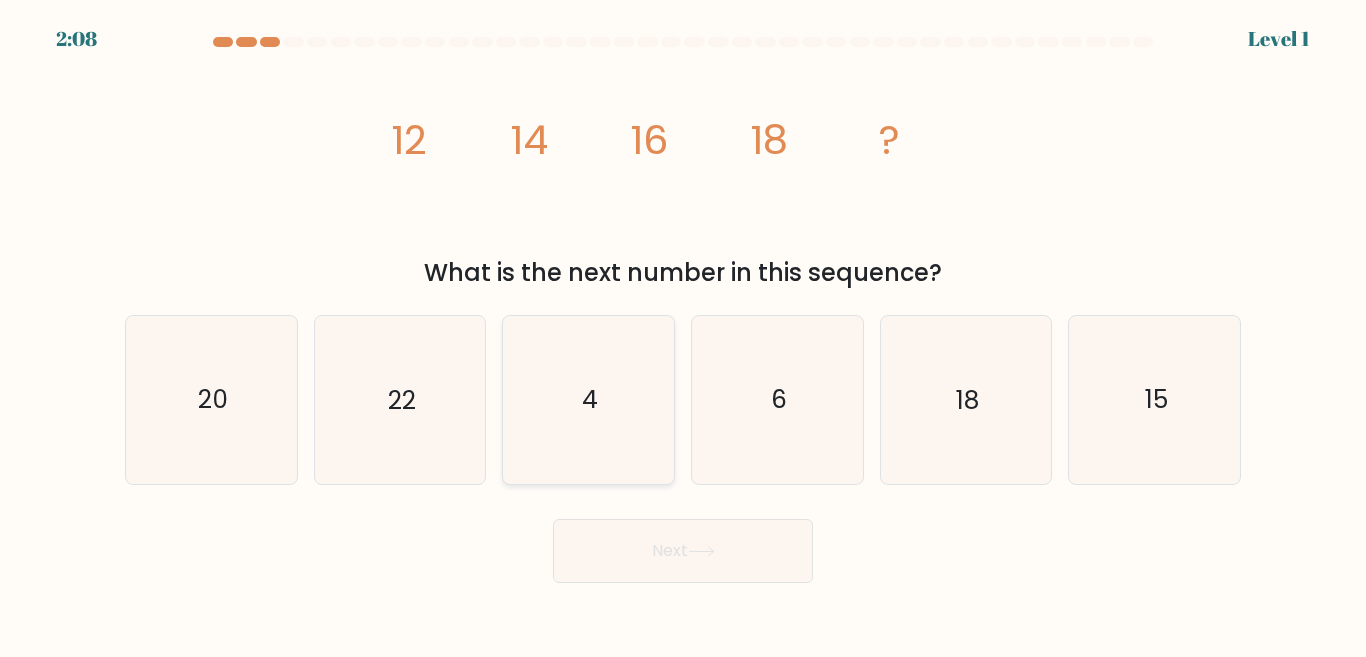 click on "4" 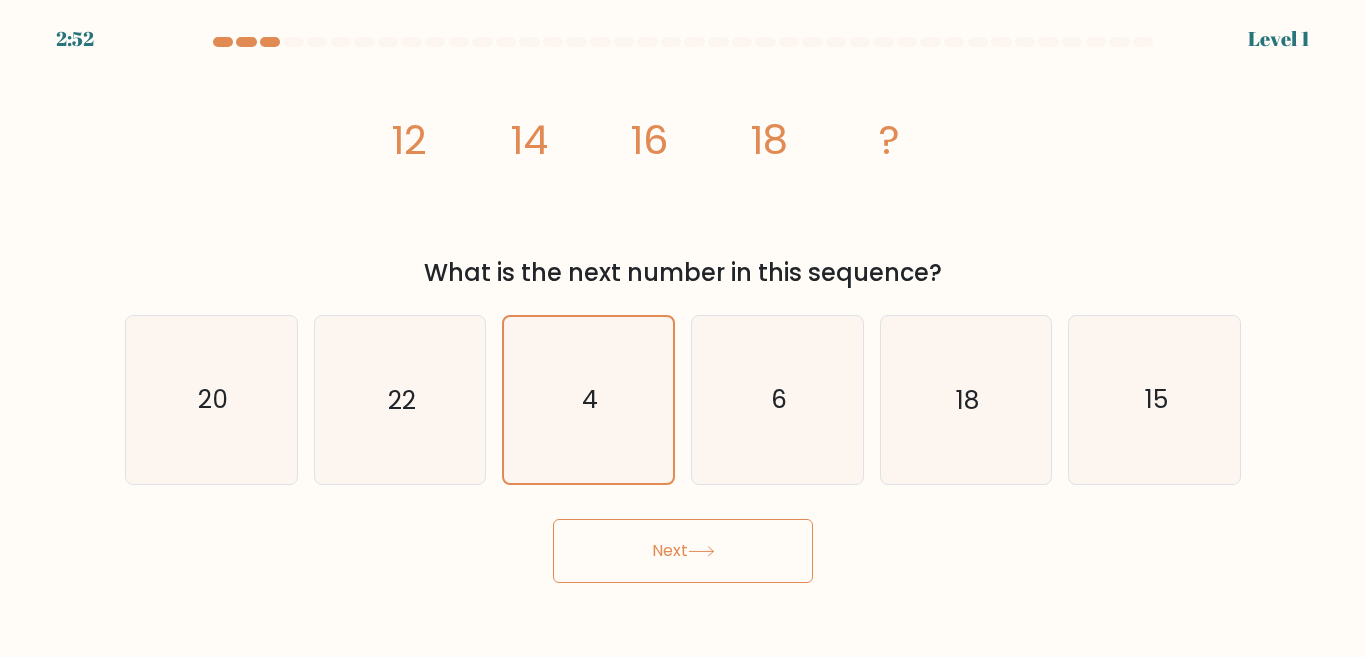 click on "Next" at bounding box center [683, 551] 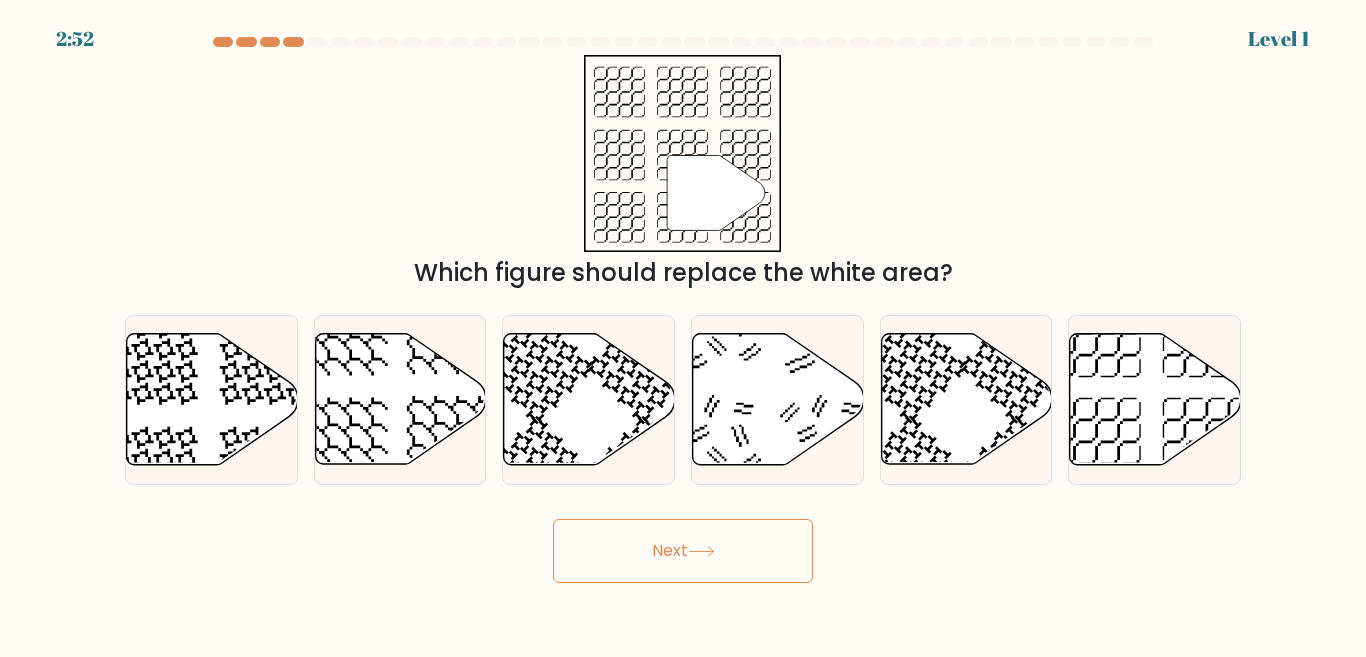click on "Next" at bounding box center [683, 551] 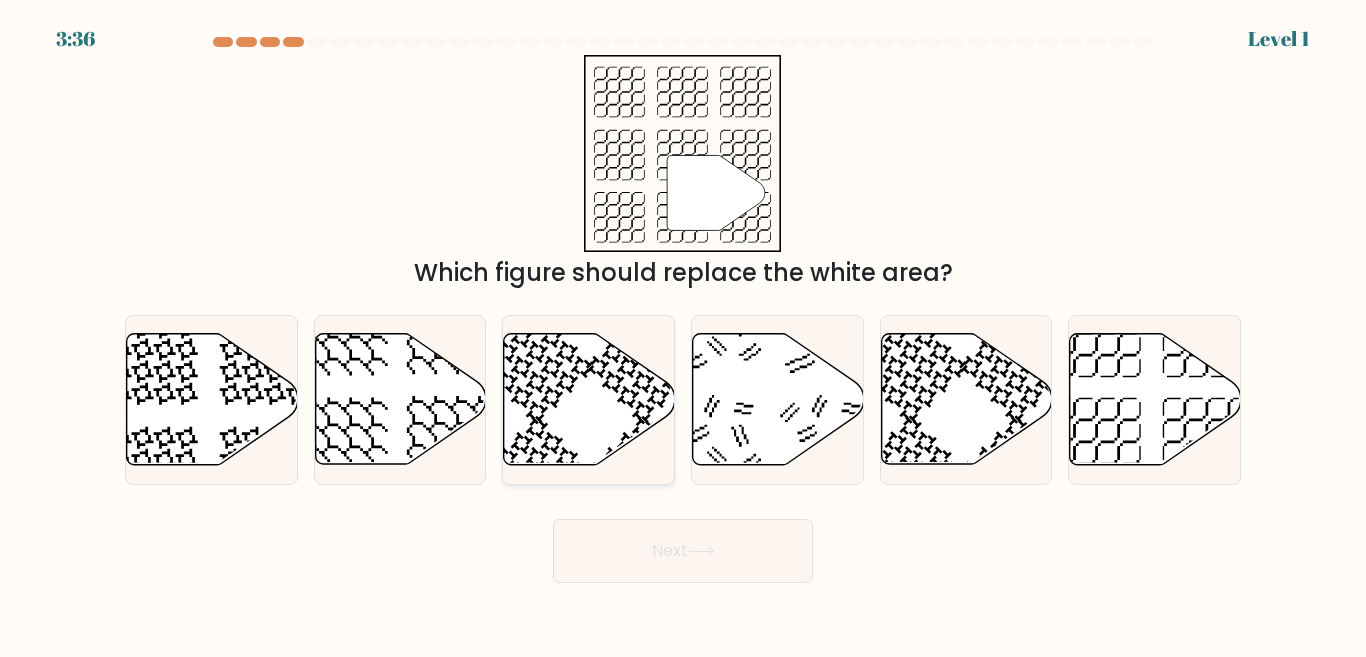 click 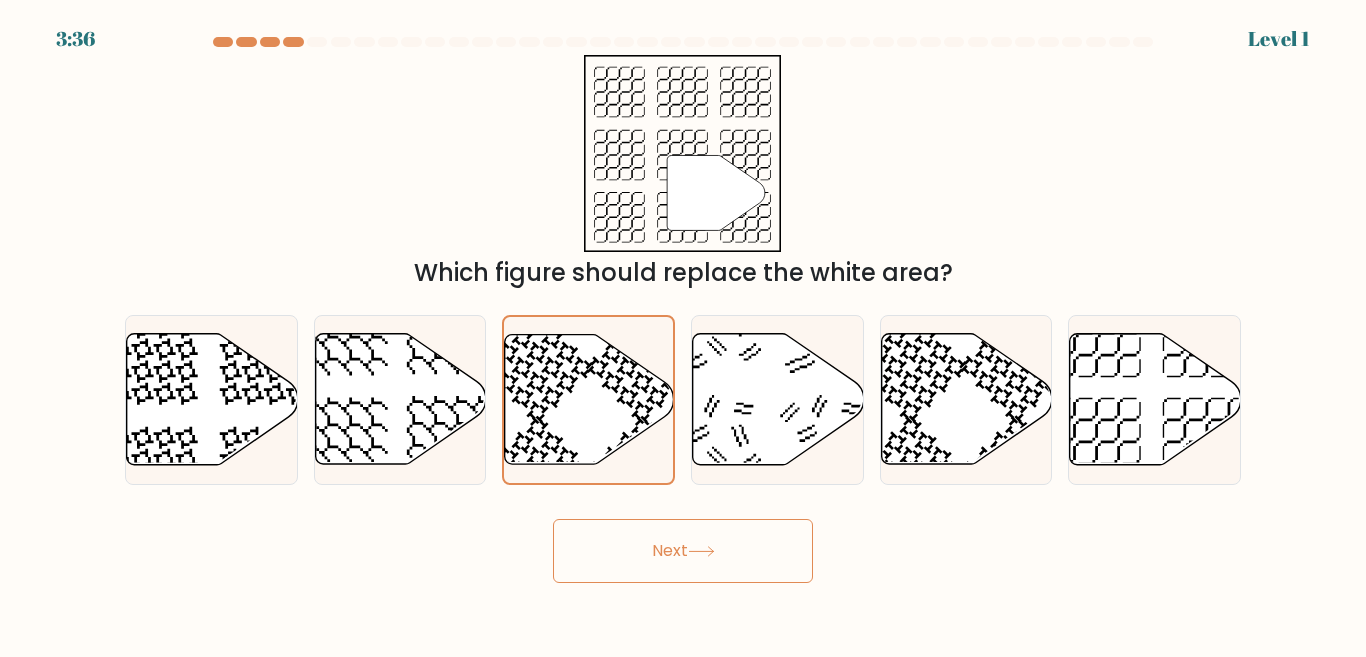click on "Next" at bounding box center (683, 551) 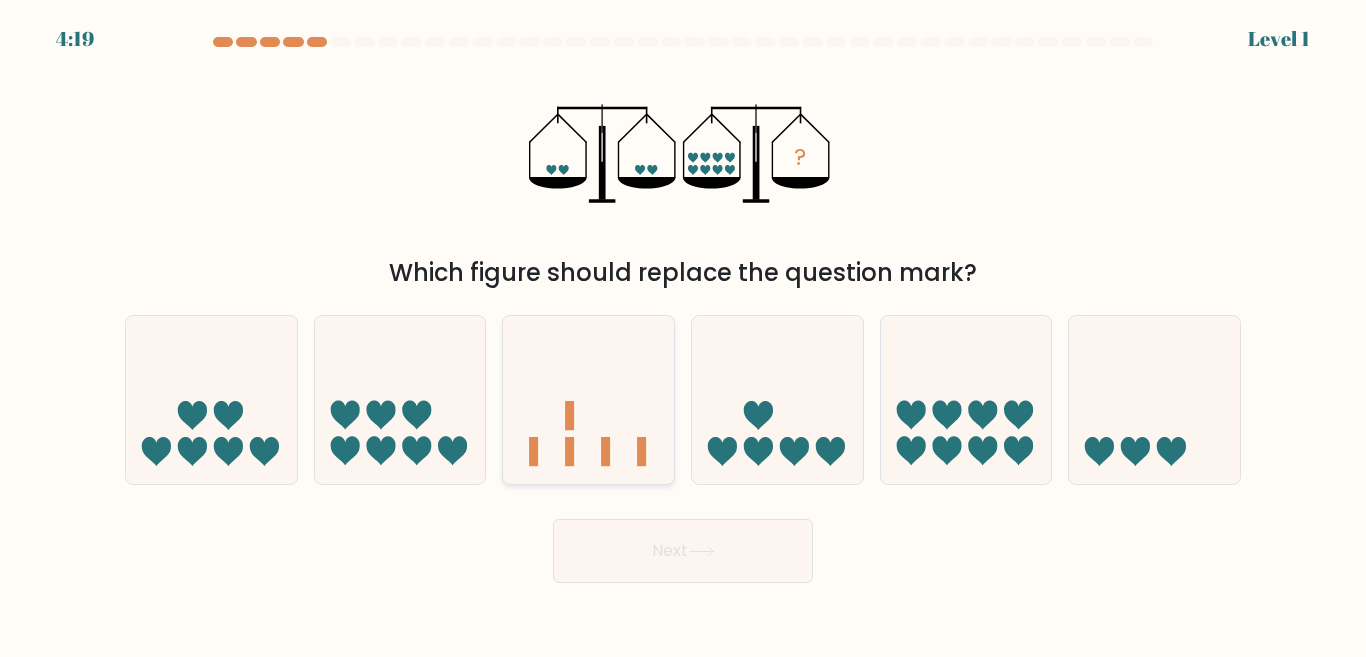 drag, startPoint x: 635, startPoint y: 505, endPoint x: 620, endPoint y: 428, distance: 78.44743 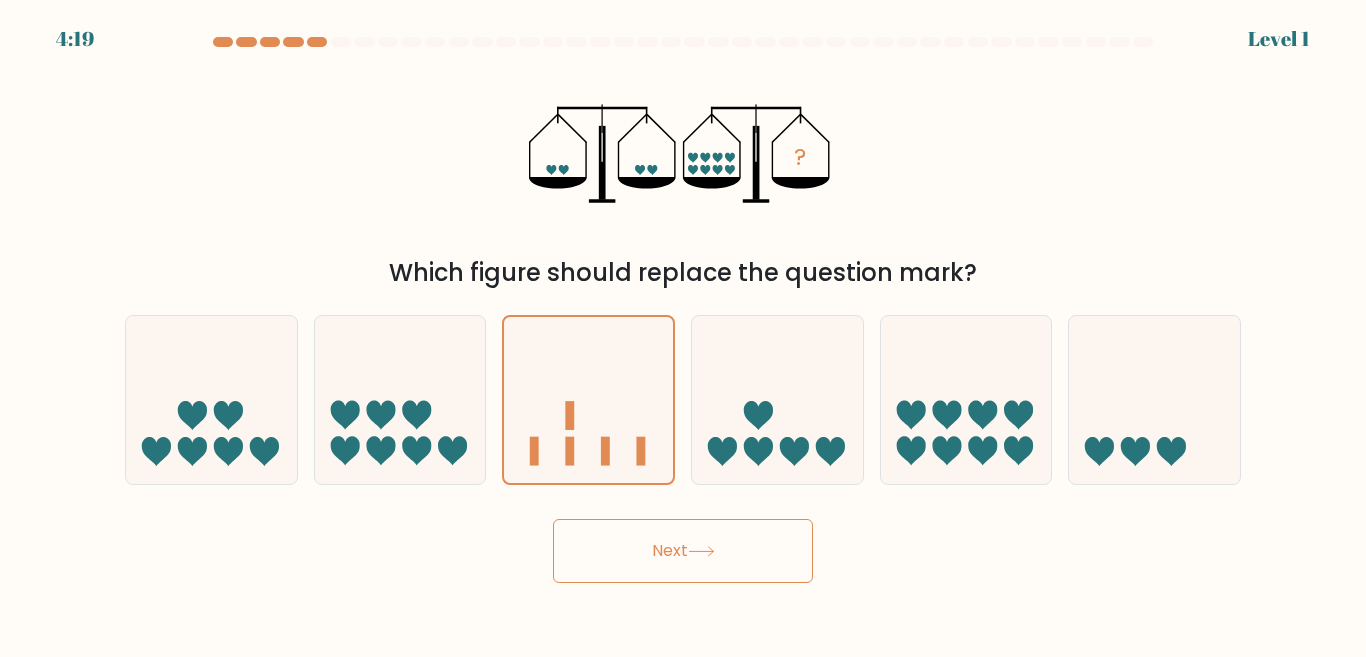 click on "Next" at bounding box center [683, 551] 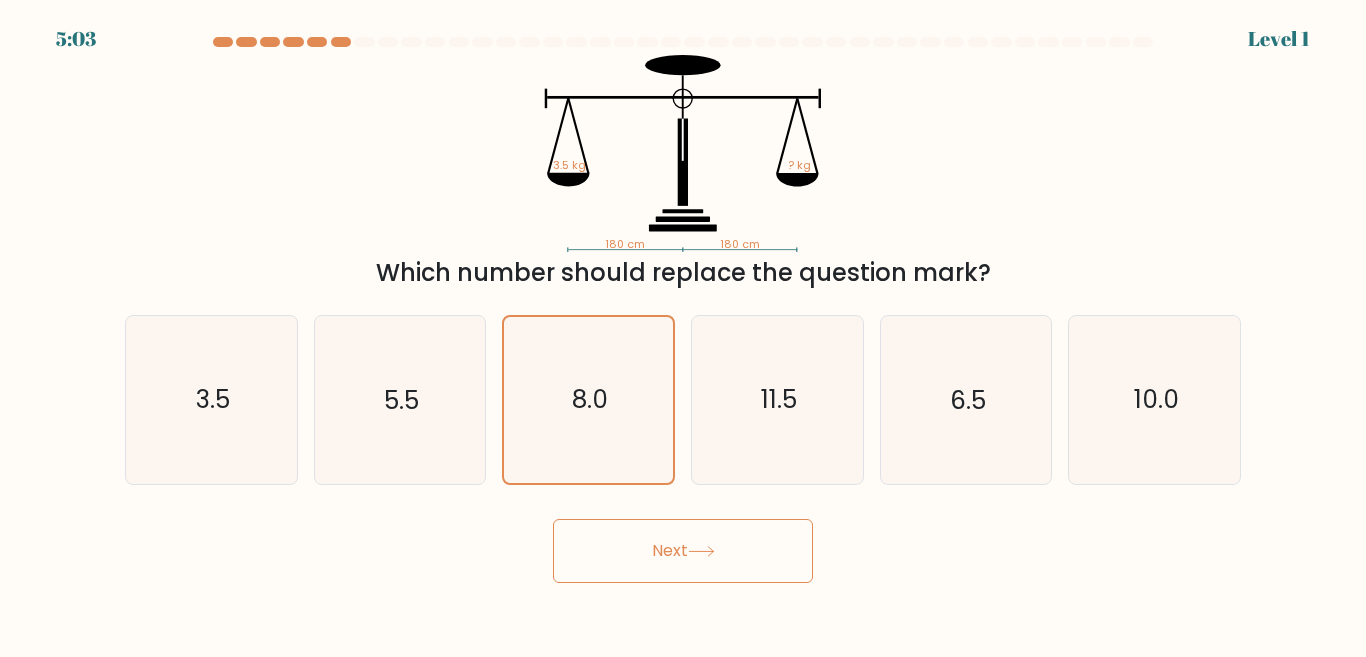 drag, startPoint x: 634, startPoint y: 538, endPoint x: 634, endPoint y: 516, distance: 22 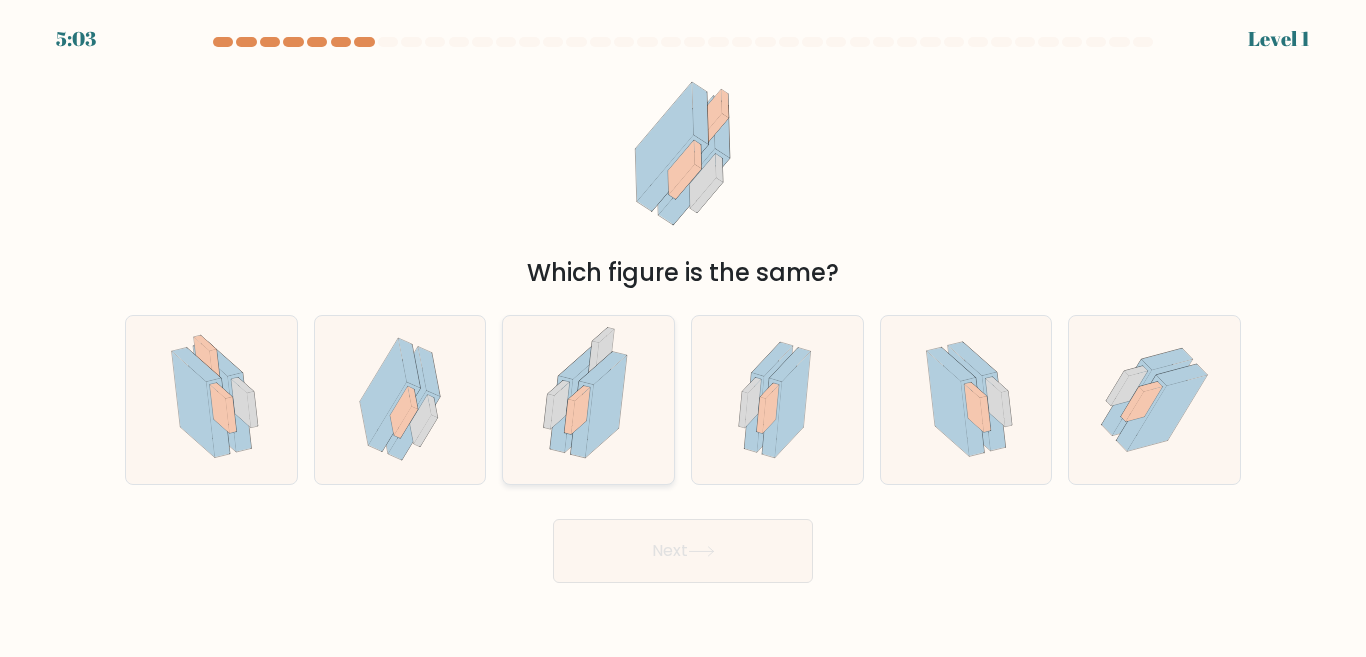 drag, startPoint x: 630, startPoint y: 403, endPoint x: 635, endPoint y: 393, distance: 11.18034 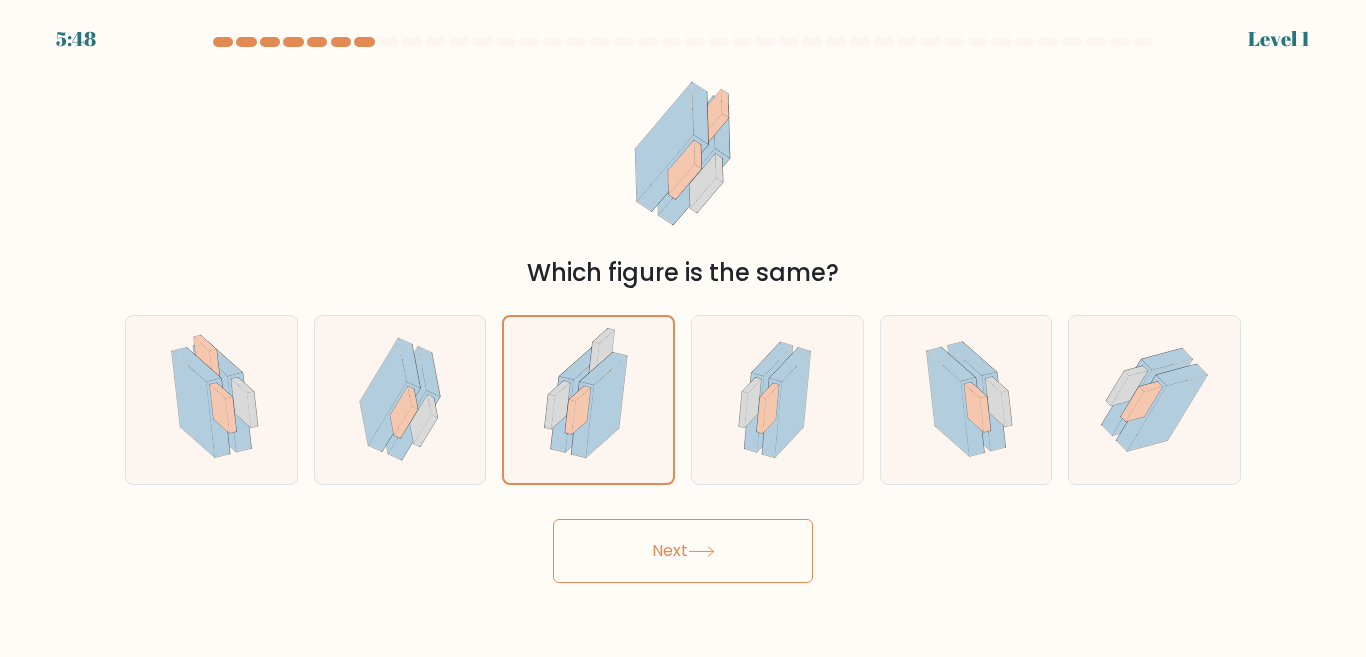 click on "Next" at bounding box center [683, 551] 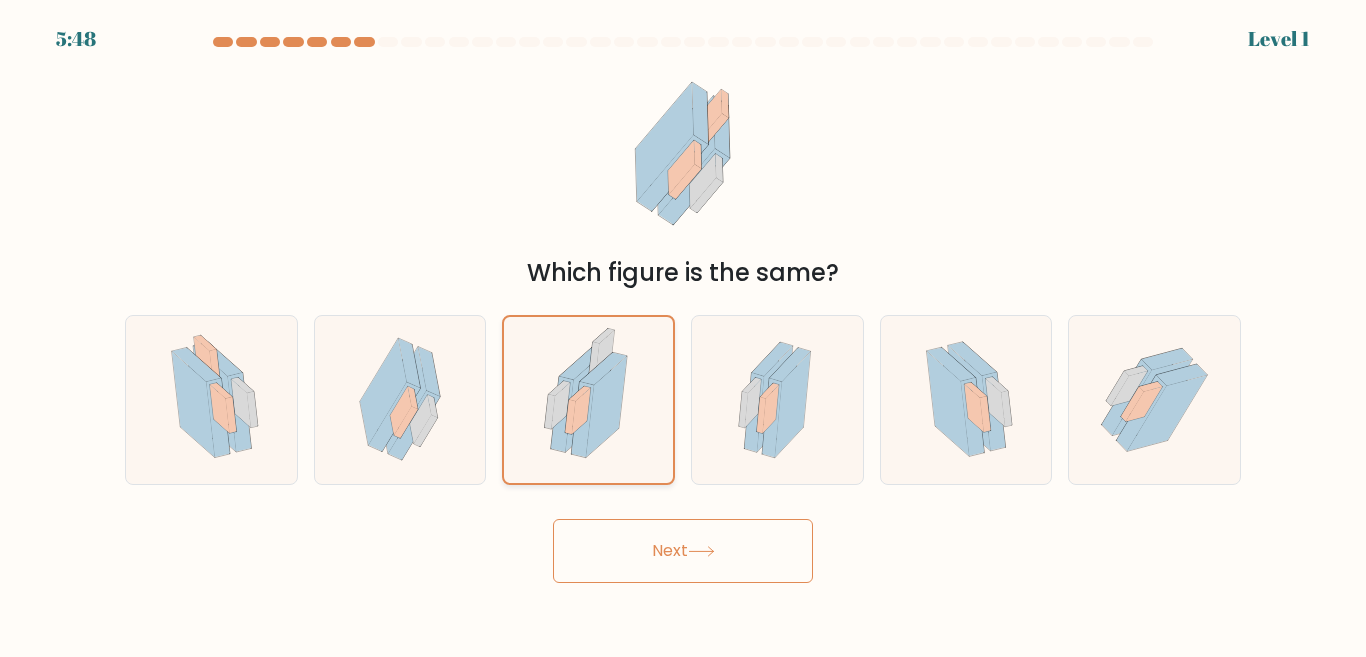 drag, startPoint x: 651, startPoint y: 421, endPoint x: 653, endPoint y: 476, distance: 55.03635 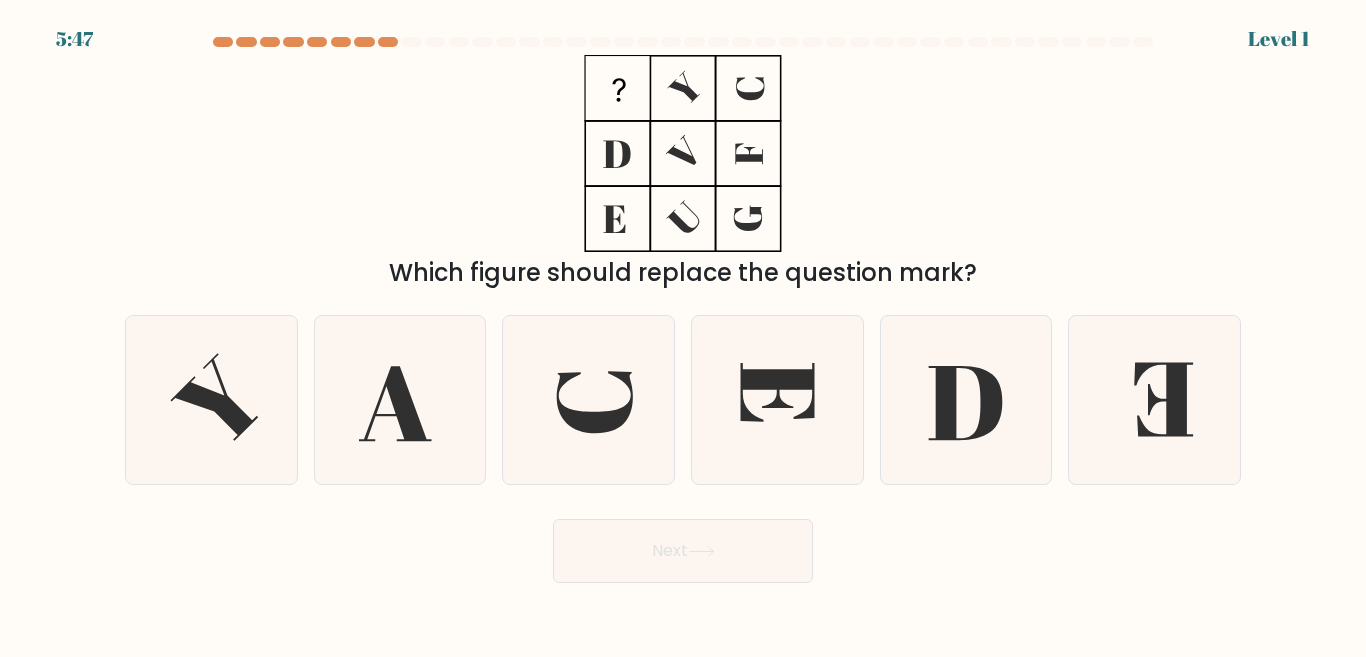 click on "Next" at bounding box center [683, 551] 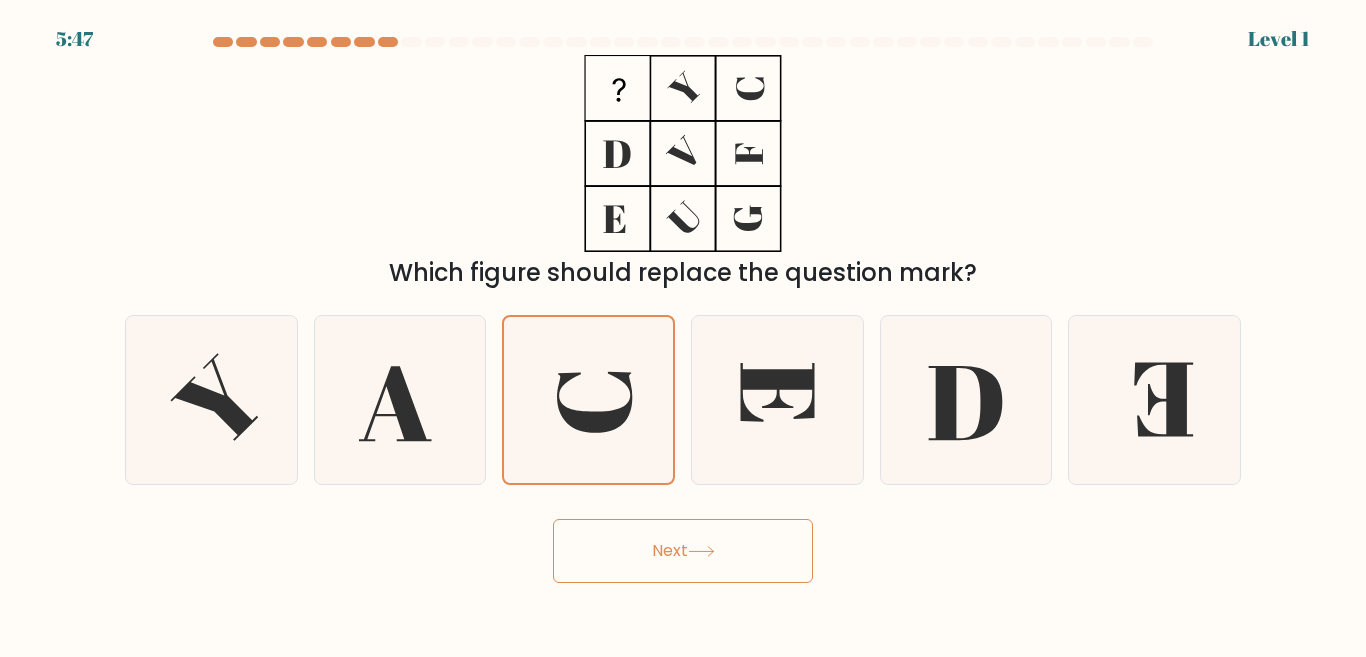 click on "Next" at bounding box center (683, 551) 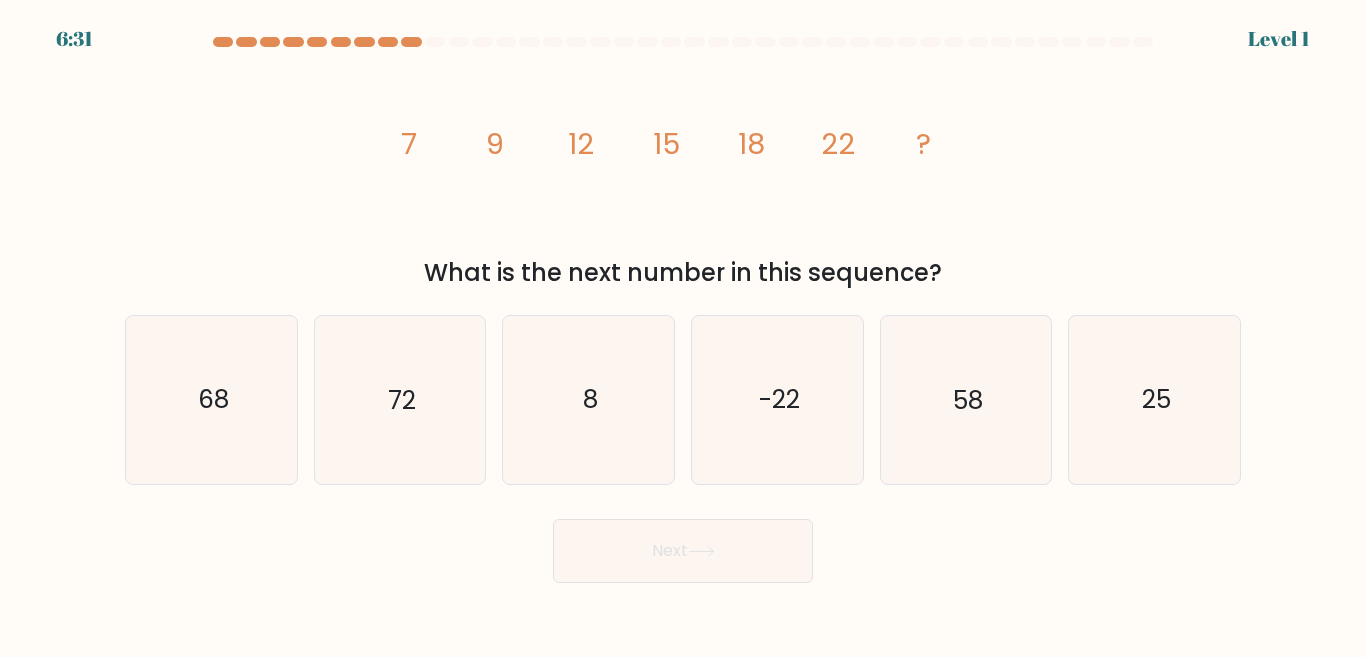 click on "8" 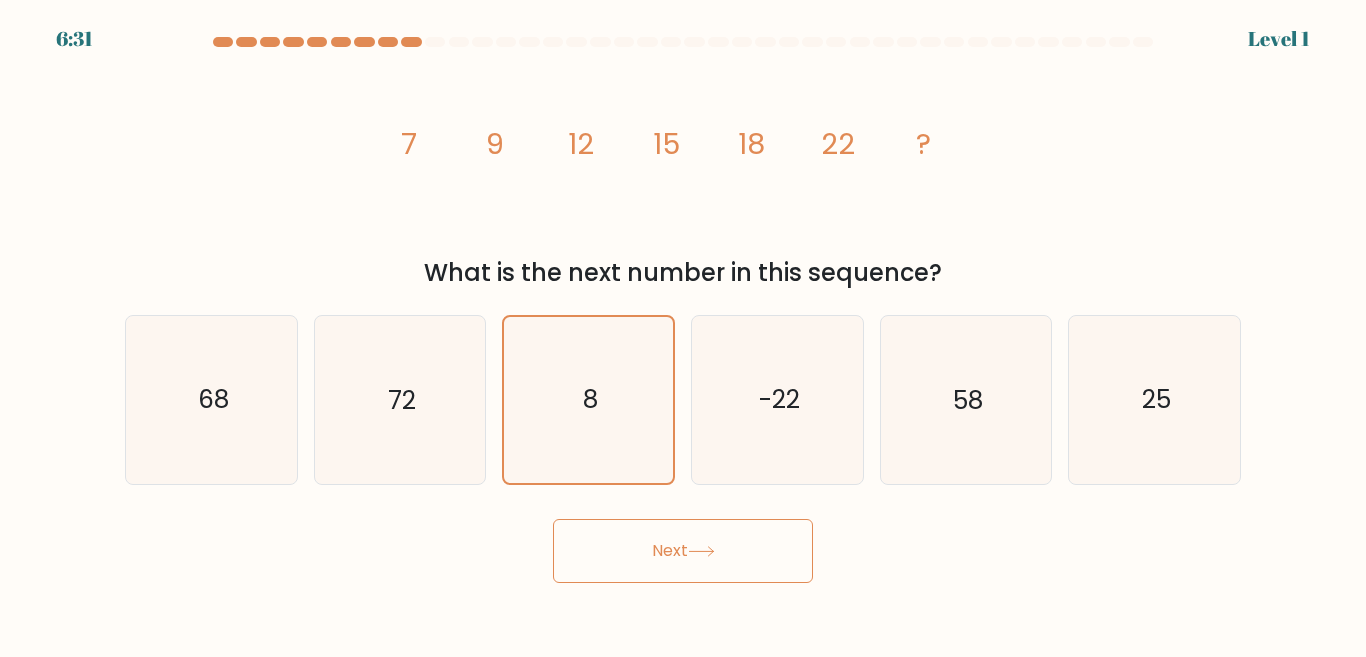 click on "Next" at bounding box center (683, 551) 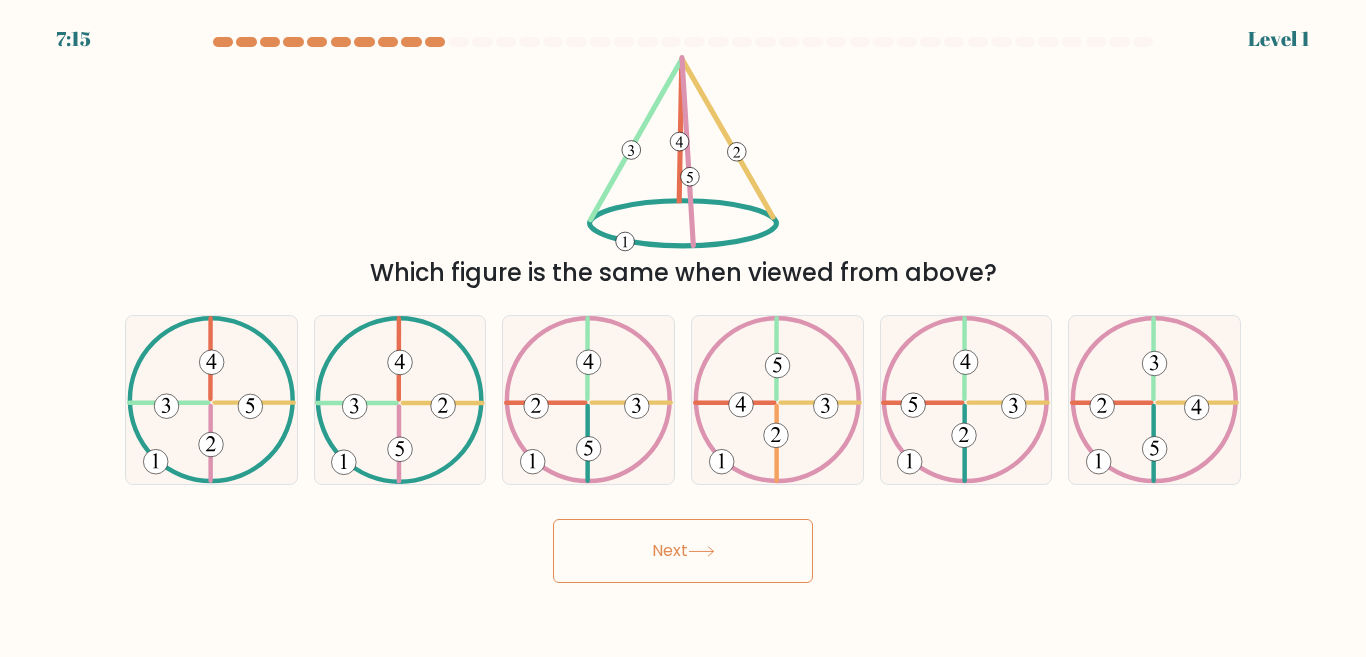 click 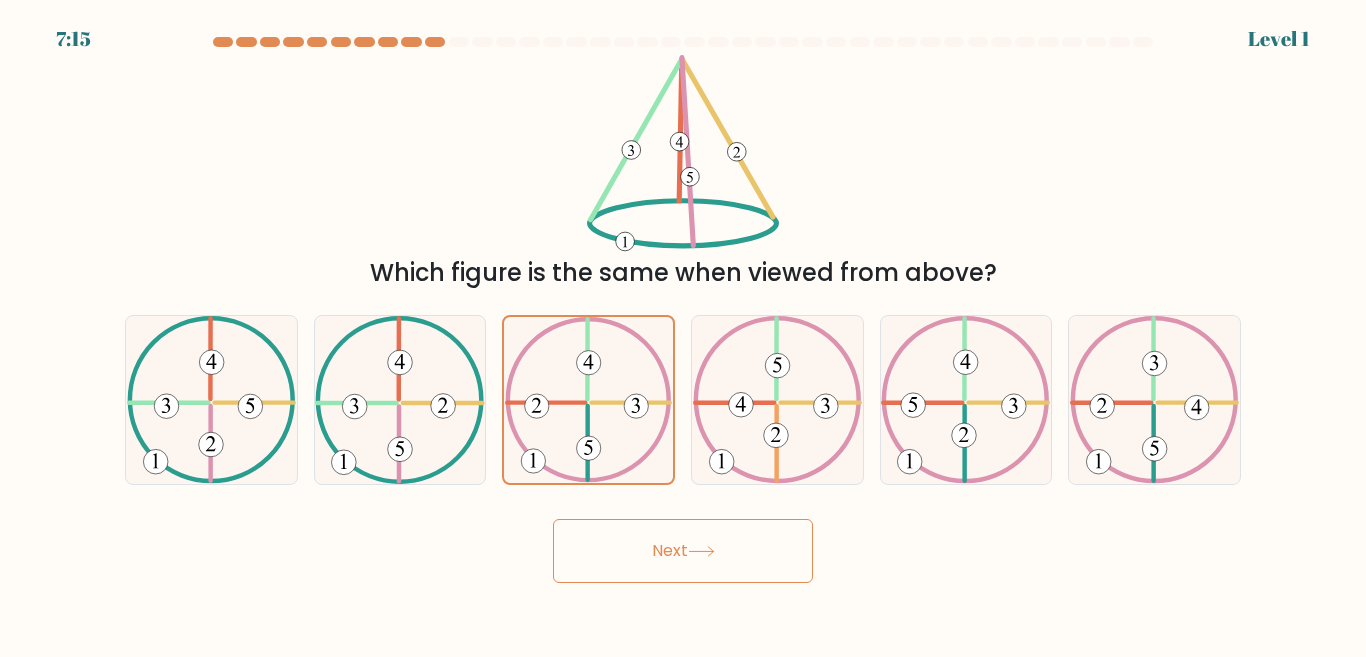 drag, startPoint x: 669, startPoint y: 533, endPoint x: 688, endPoint y: 386, distance: 148.22281 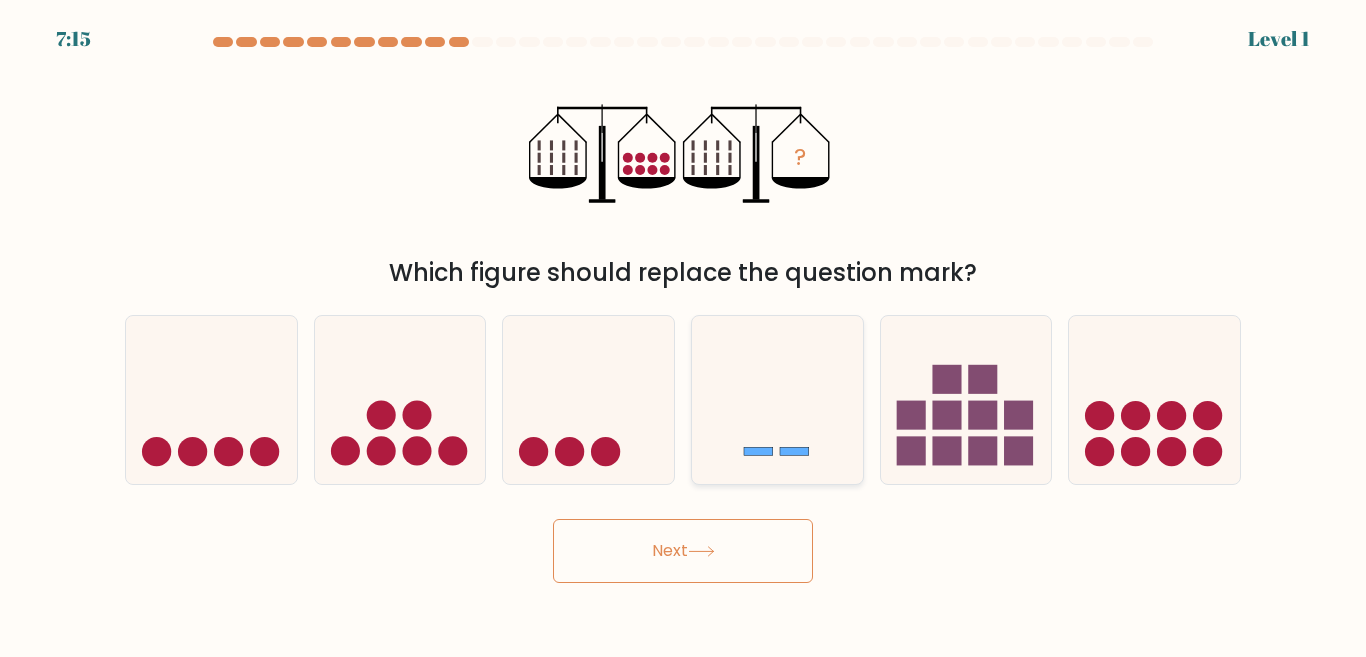 click 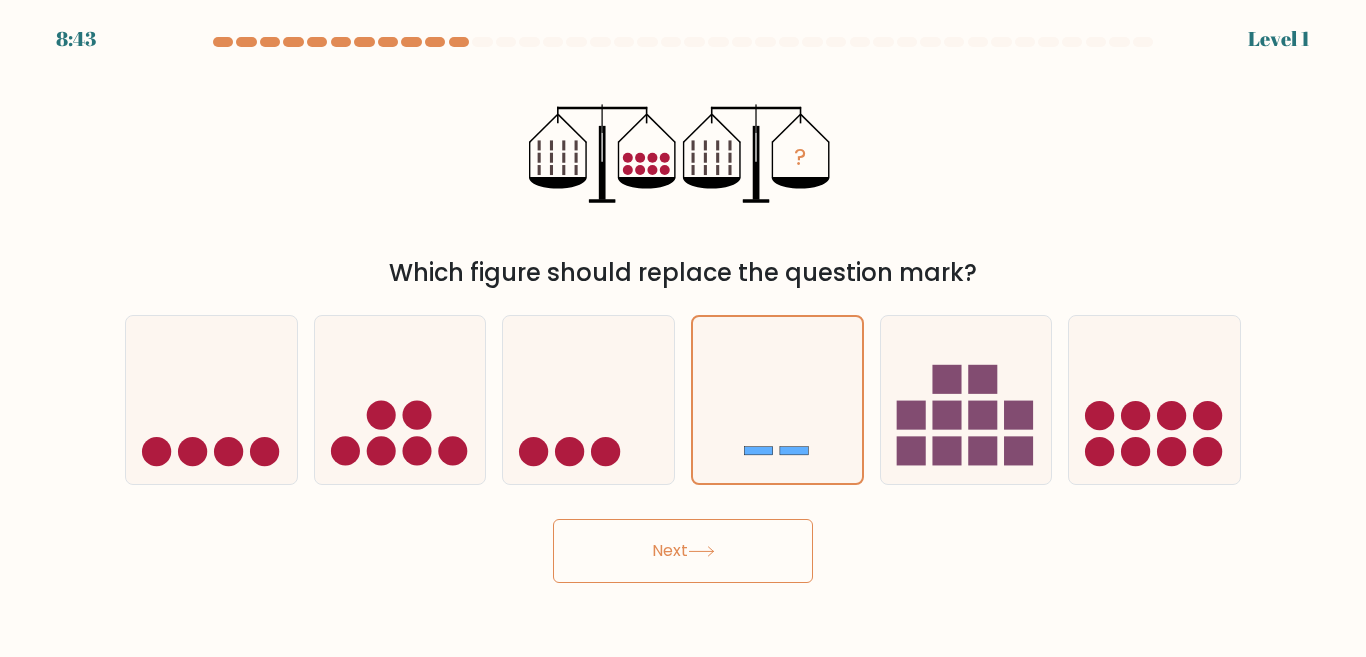click on "Next" at bounding box center [683, 551] 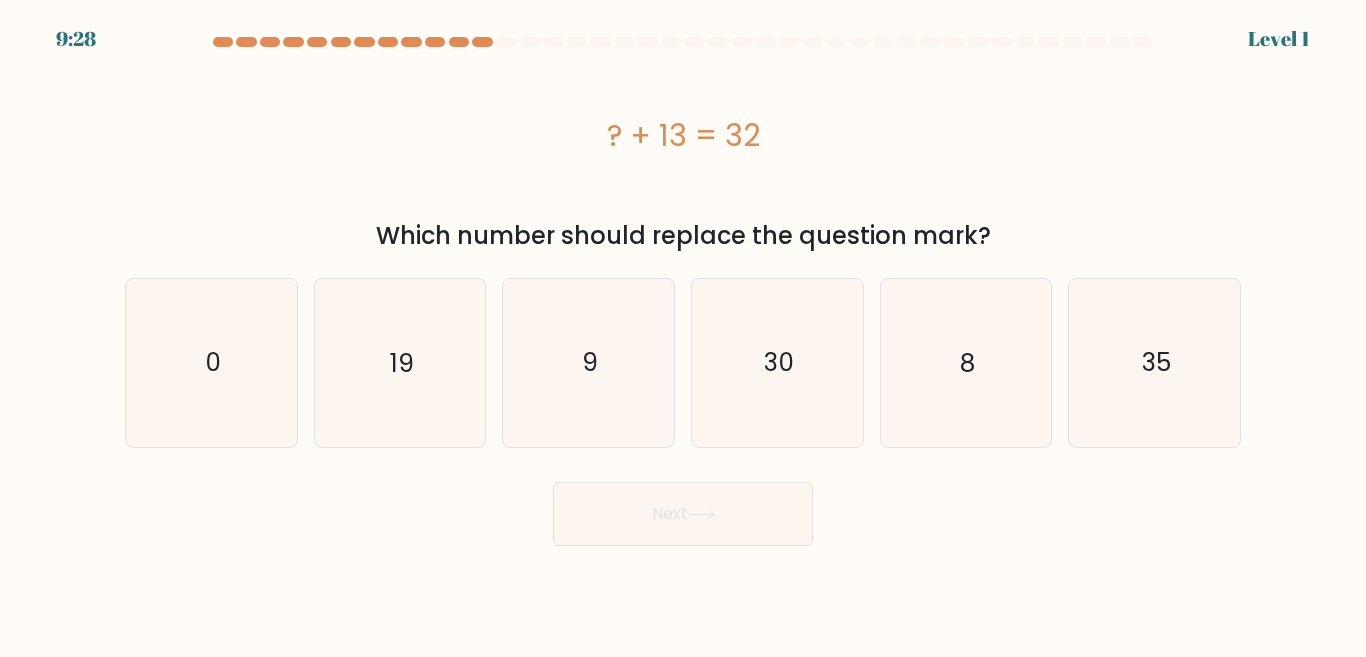 click on "d.
30" at bounding box center [777, 362] 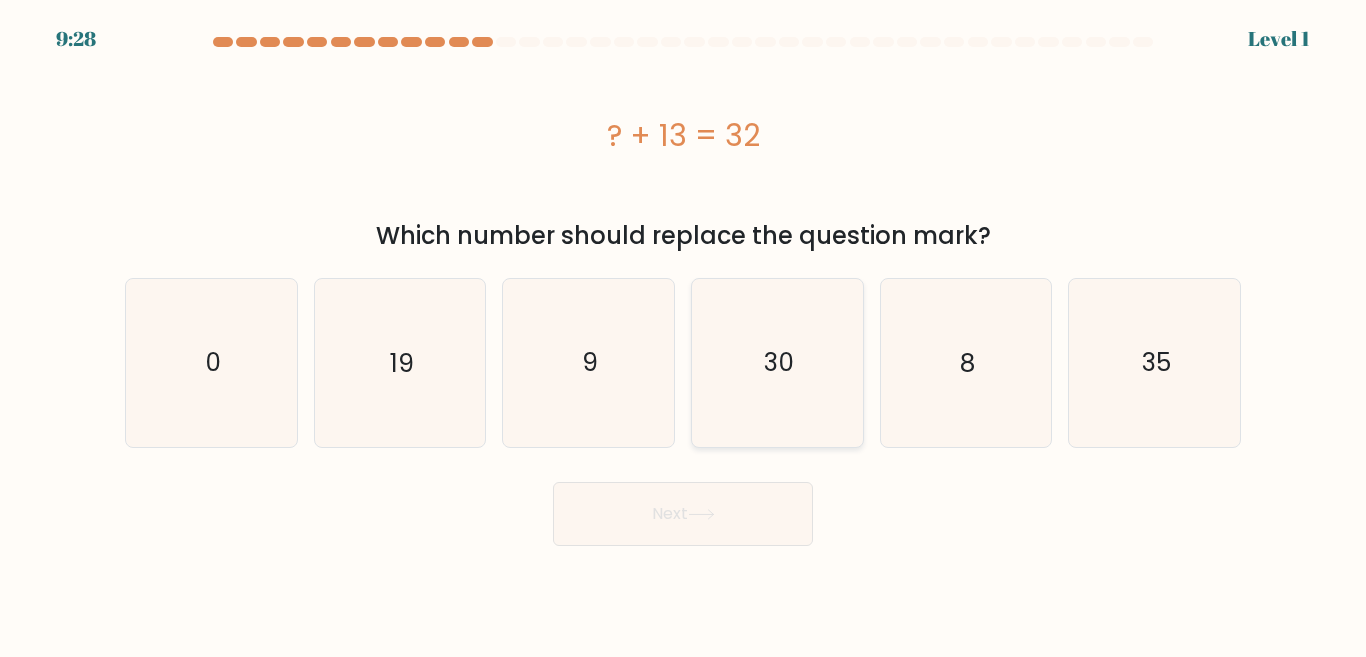 click on "30" 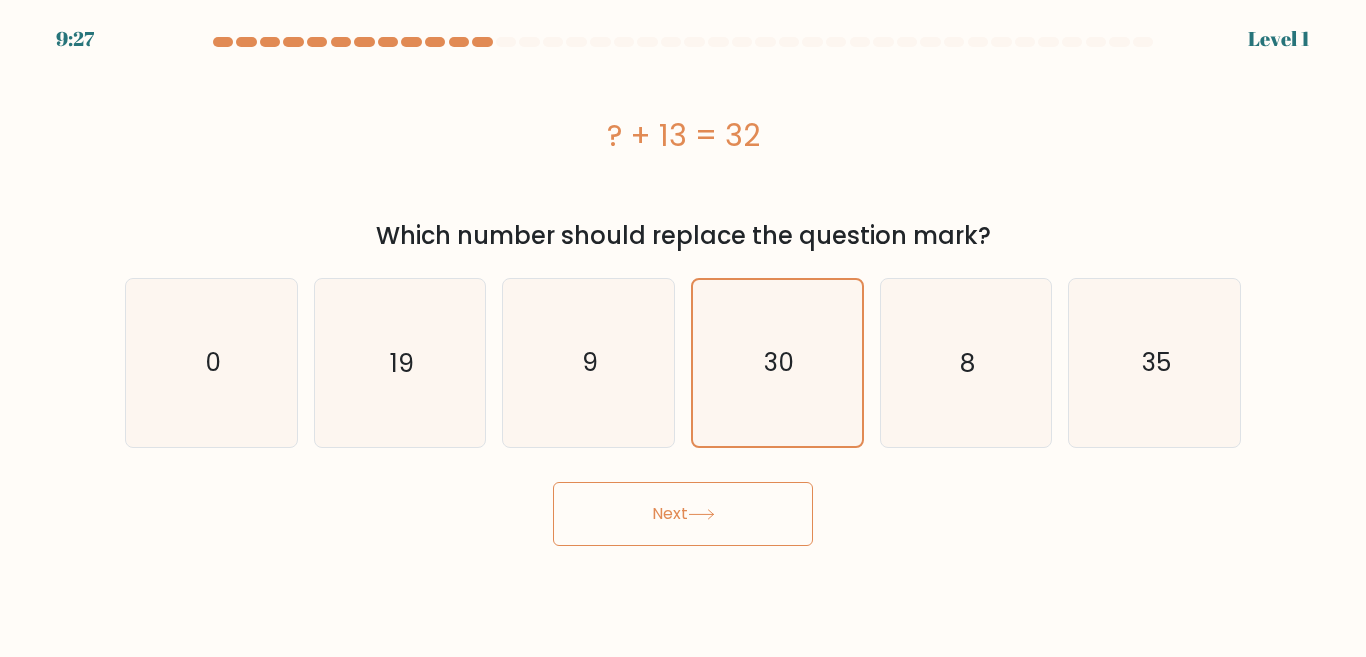 click on "Next" at bounding box center [683, 509] 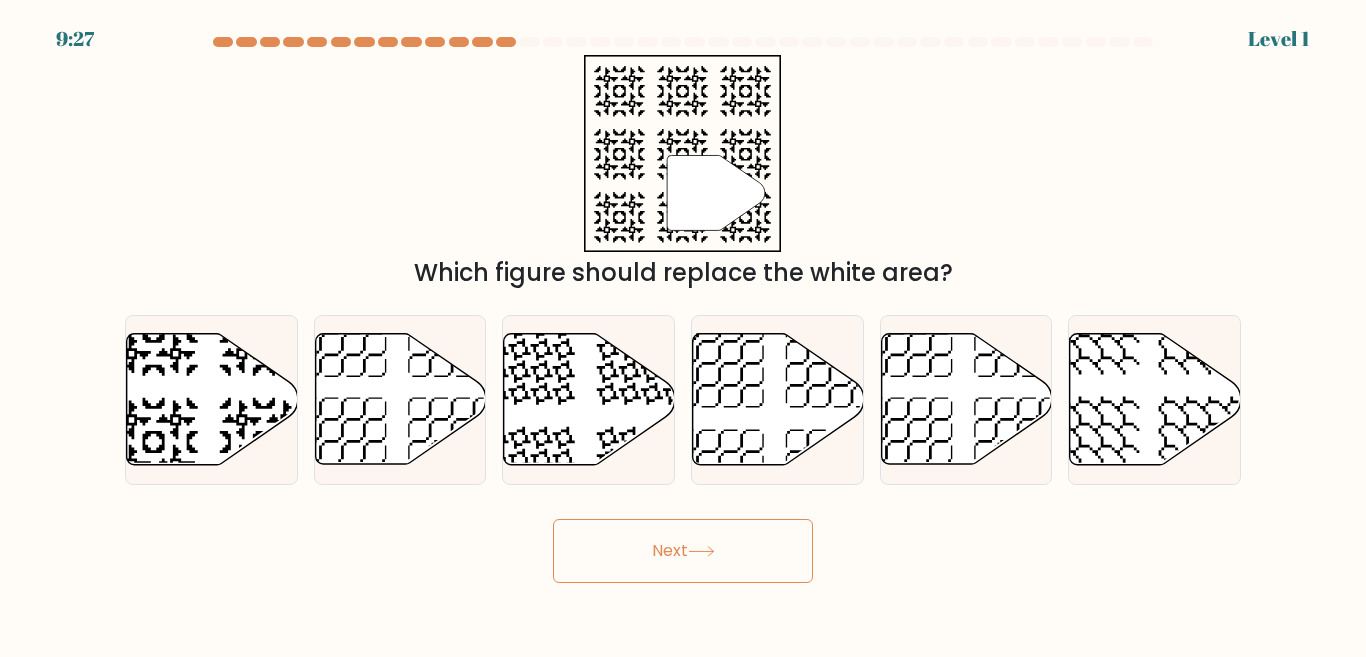 click 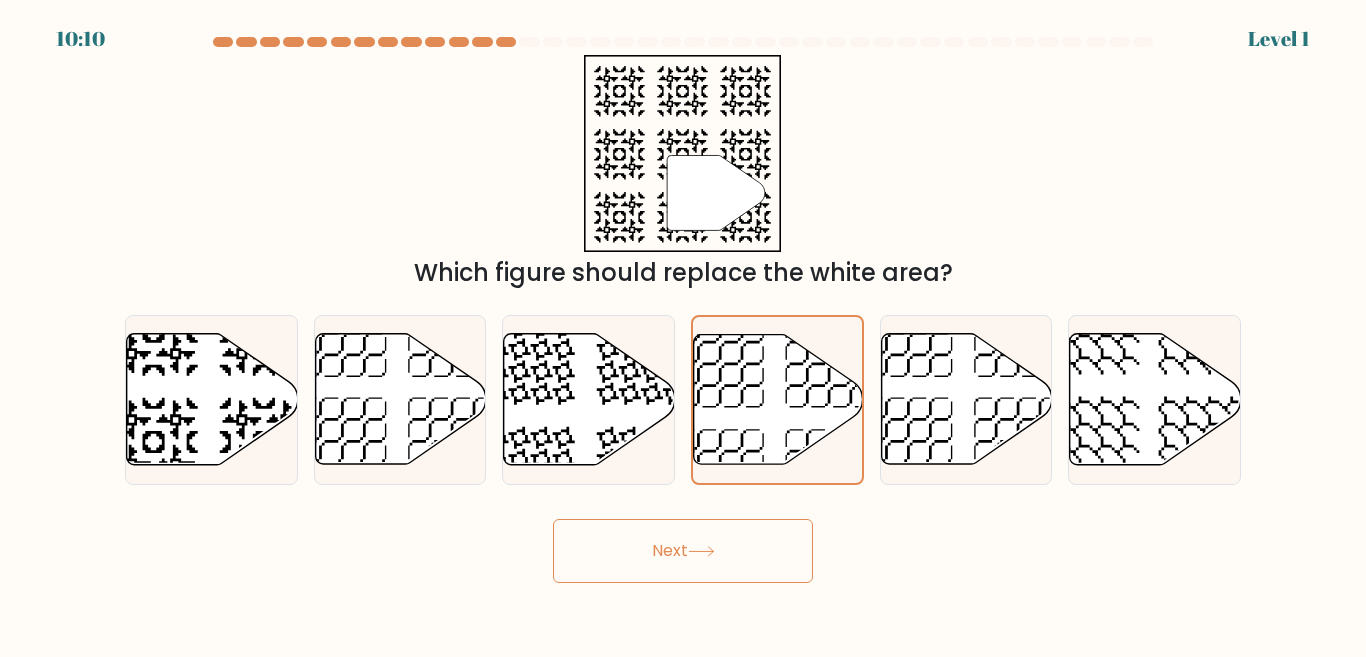 click on "Next" at bounding box center (683, 546) 